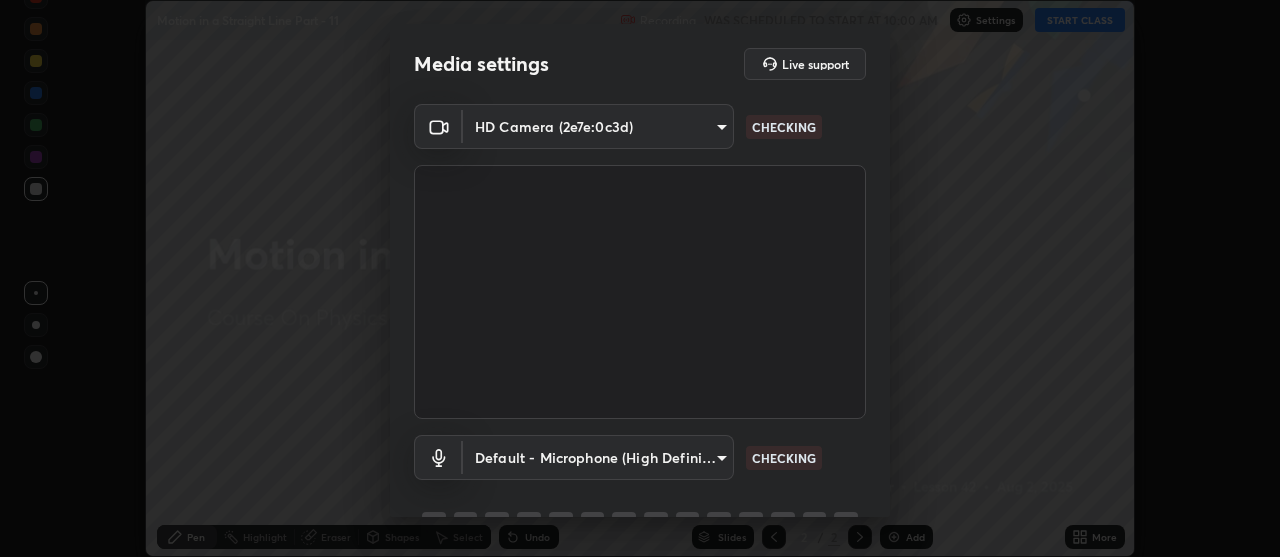 scroll, scrollTop: 0, scrollLeft: 0, axis: both 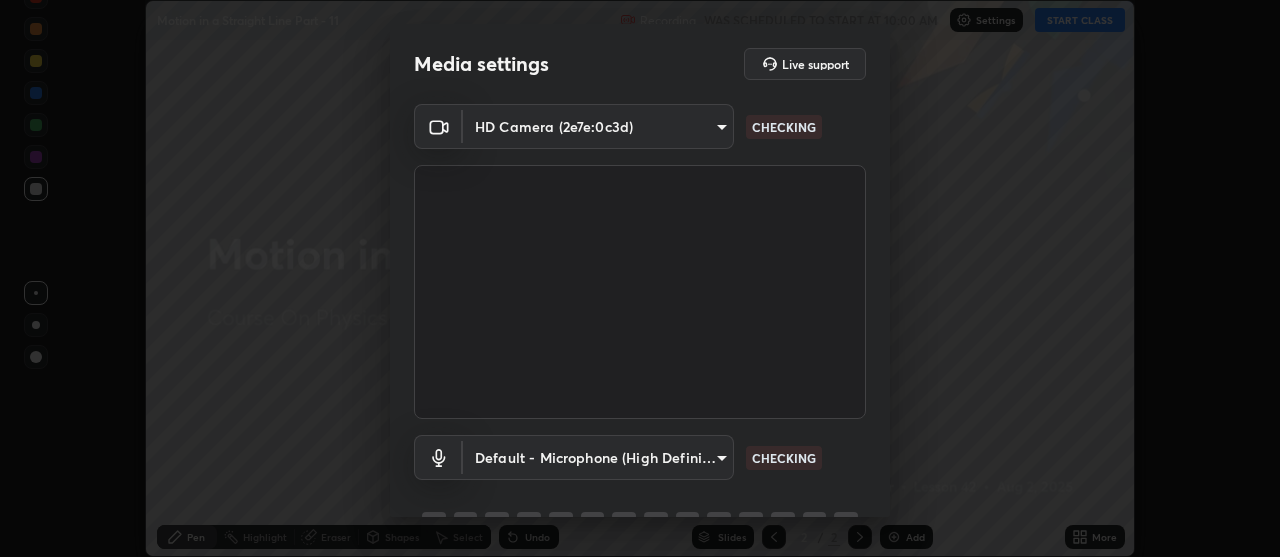 click on "Erase all Motion in a Straight Line Part - 11 Recording WAS SCHEDULED TO START AT  10:00 AM Settings START CLASS Setting up your live class Motion in a Straight Line Part - 11 • L42 of Course On Physics for NEET Growth 2 2027 [FIRST] [LAST] Pen Highlight Eraser Shapes Select Undo Slides 2 / 2 Add More No doubts shared Encourage your learners to ask a doubt for better clarity Report an issue Reason for reporting Buffering Chat not working Audio - Video sync issue Educator video quality low ​ Attach an image Report Media settings Live support HD Camera (2e7e:0c3d) 4eebad9fb2b760257747d3faba0537f77ebfd590b97cb0ff6e10e17389be776b CHECKING Default - Microphone (High Definition Audio Device) default CHECKING 1 / 5 Next" at bounding box center (640, 278) 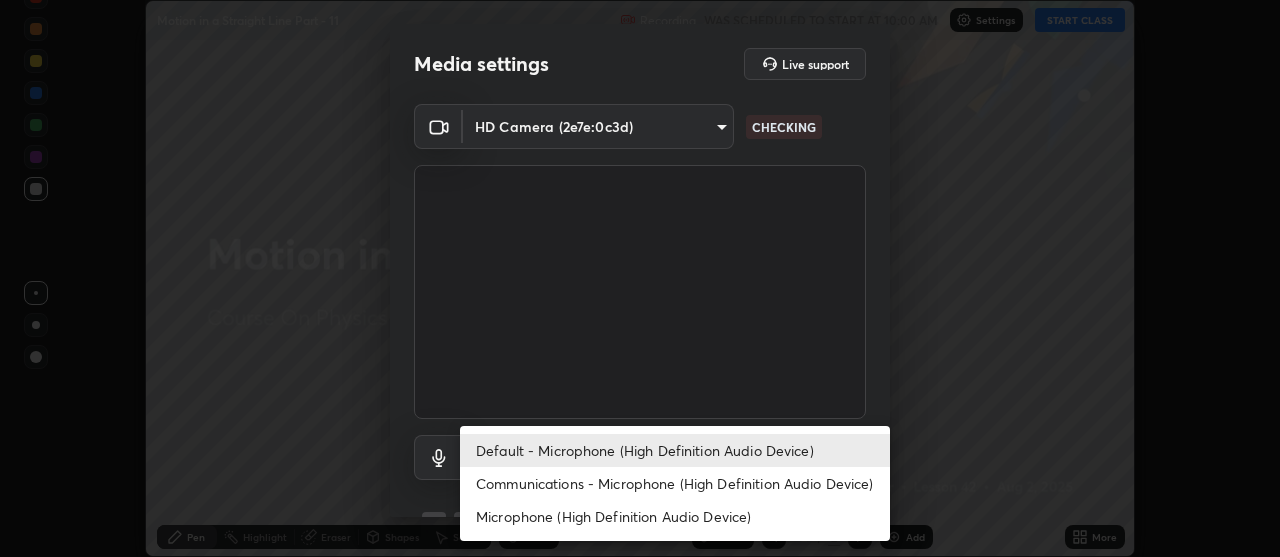 click on "Communications - Microphone (High Definition Audio Device)" at bounding box center [675, 483] 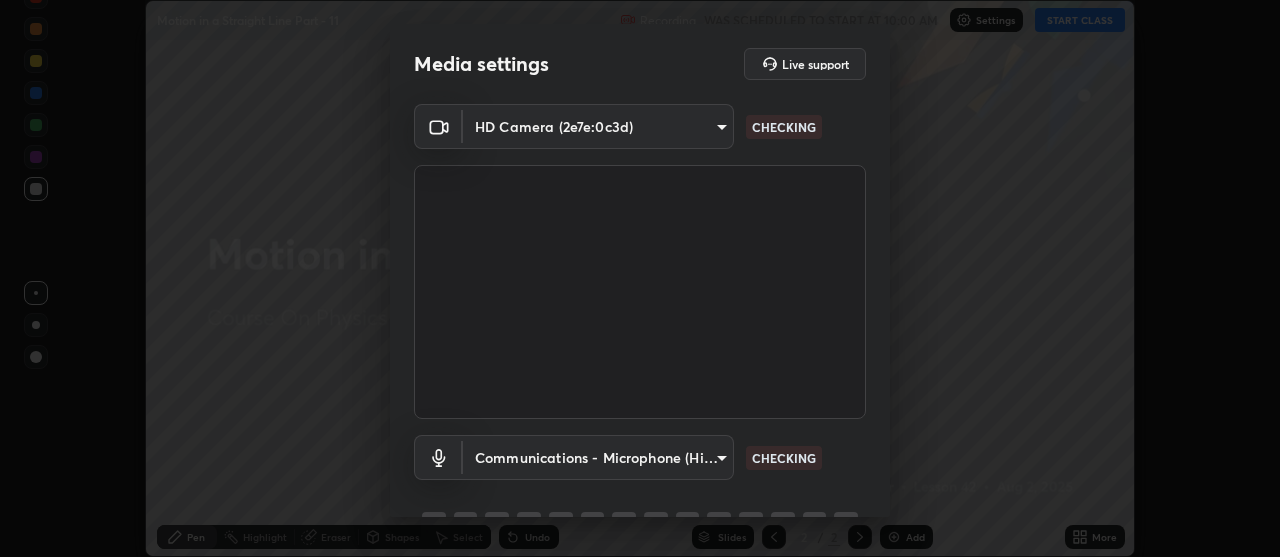 click on "Erase all Motion in a Straight Line Part - 11 Recording WAS SCHEDULED TO START AT  10:00 AM Settings START CLASS Setting up your live class Motion in a Straight Line Part - 11 • L42 of Course On Physics for NEET Growth 2 2027 [FIRST] [LAST] Pen Highlight Eraser Shapes Select Undo Slides 2 / 2 Add More No doubts shared Encourage your learners to ask a doubt for better clarity Report an issue Reason for reporting Buffering Chat not working Audio - Video sync issue Educator video quality low ​ Attach an image Report Media settings Live support HD Camera (2e7e:0c3d) 4eebad9fb2b760257747d3faba0537f77ebfd590b97cb0ff6e10e17389be776b CHECKING Communications - Microphone (High Definition Audio Device) communications CHECKING 1 / 5 Next Default - Microphone (High Definition Audio Device) Communications - Microphone (High Definition Audio Device) Microphone (High Definition Audio Device)" at bounding box center (640, 278) 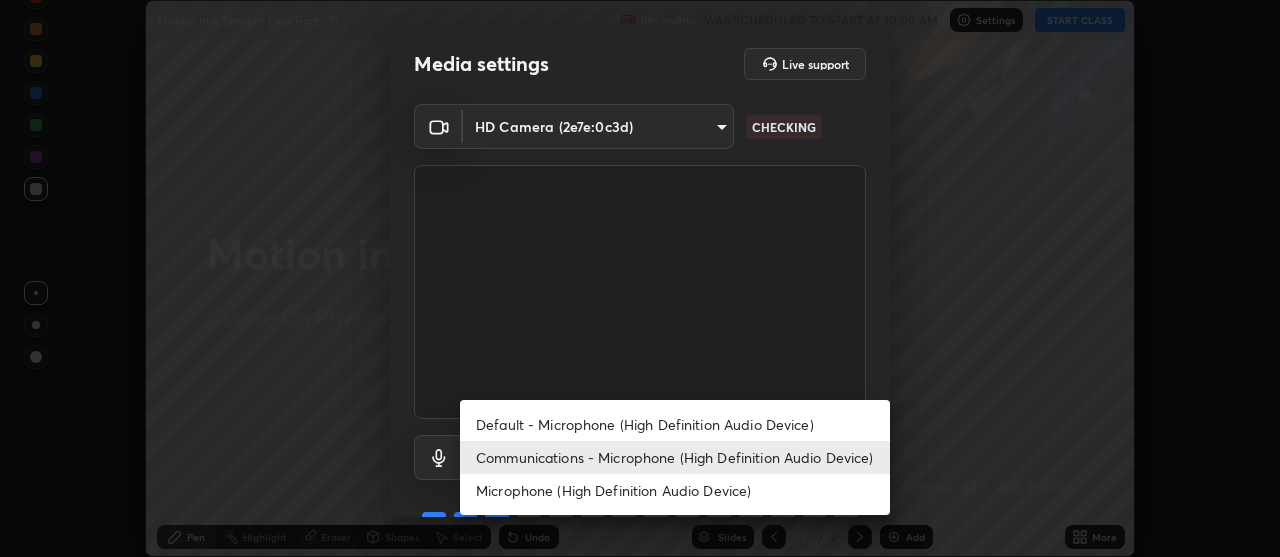 click on "Default - Microphone (High Definition Audio Device)" at bounding box center [675, 424] 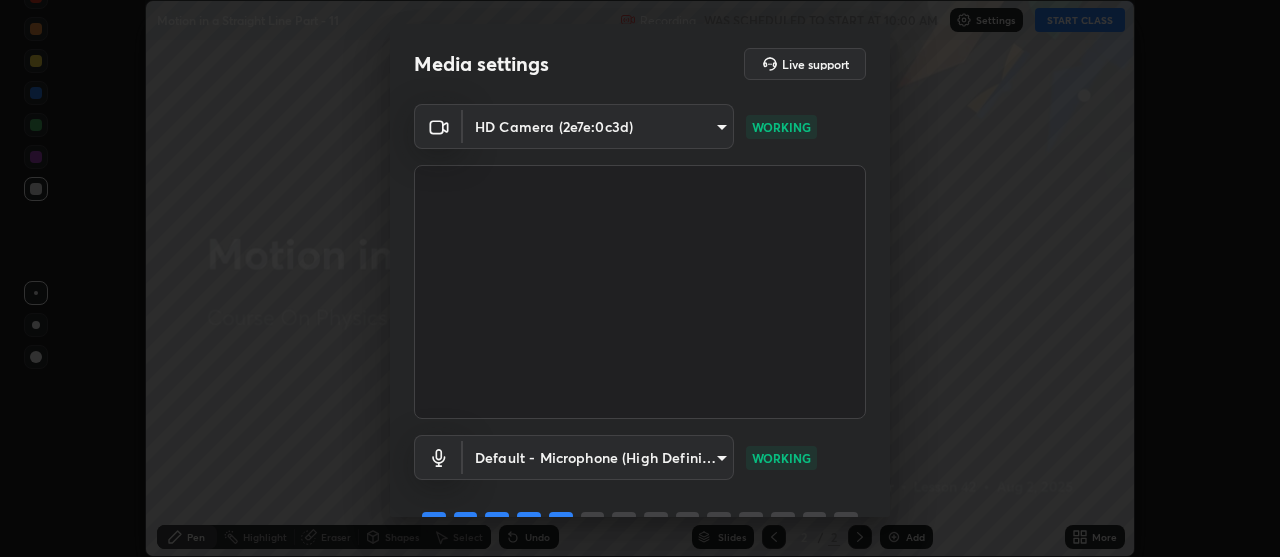 scroll, scrollTop: 99, scrollLeft: 0, axis: vertical 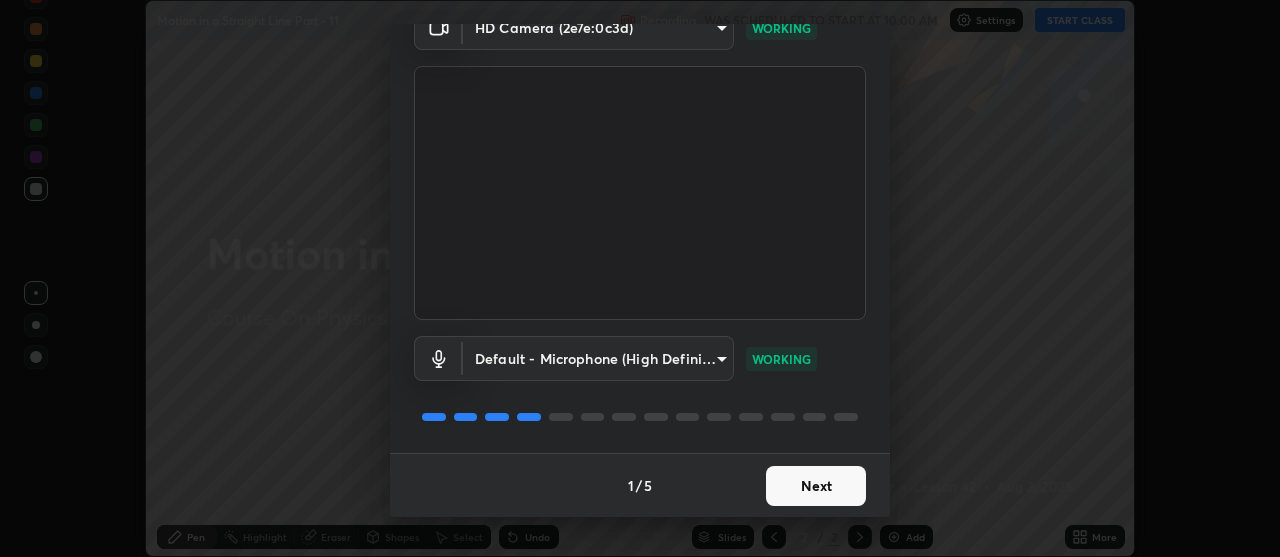 click on "Next" at bounding box center (816, 486) 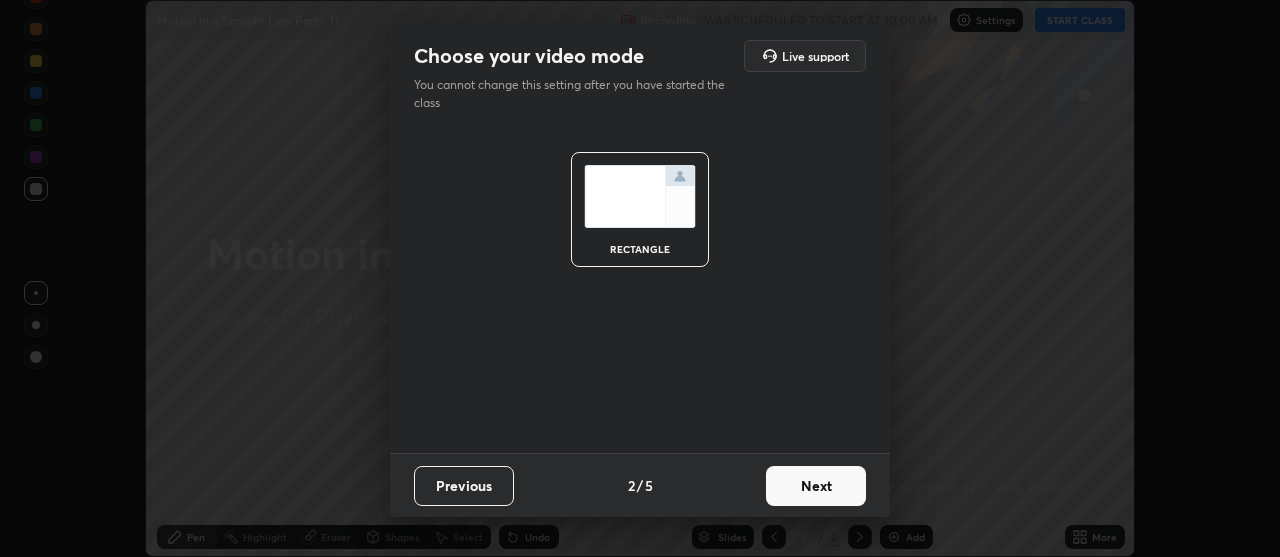 scroll, scrollTop: 0, scrollLeft: 0, axis: both 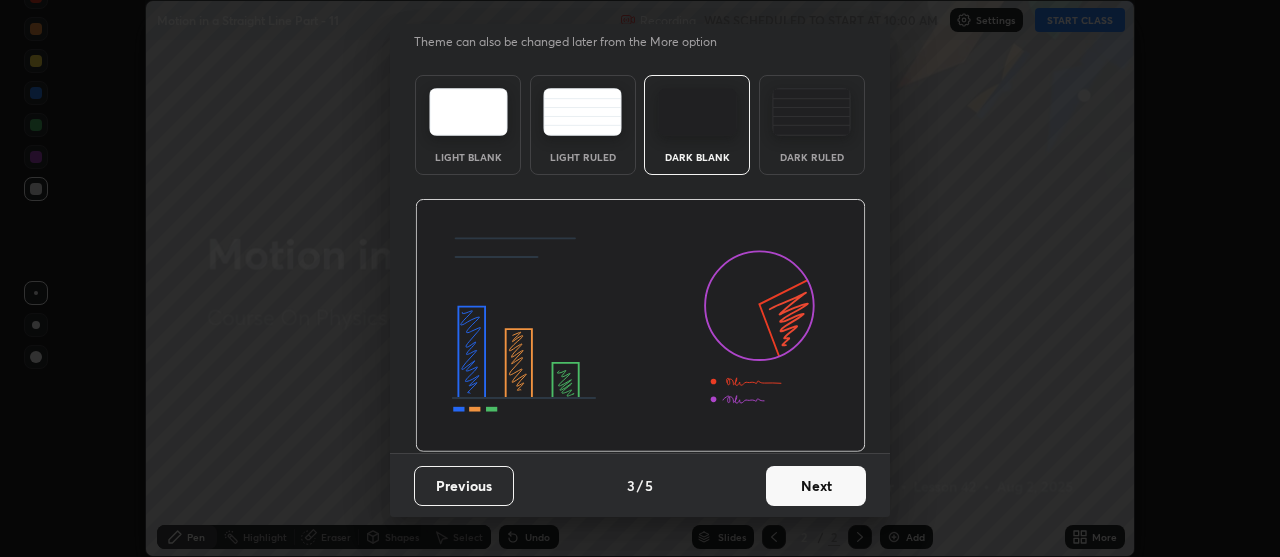 click on "Next" at bounding box center (816, 486) 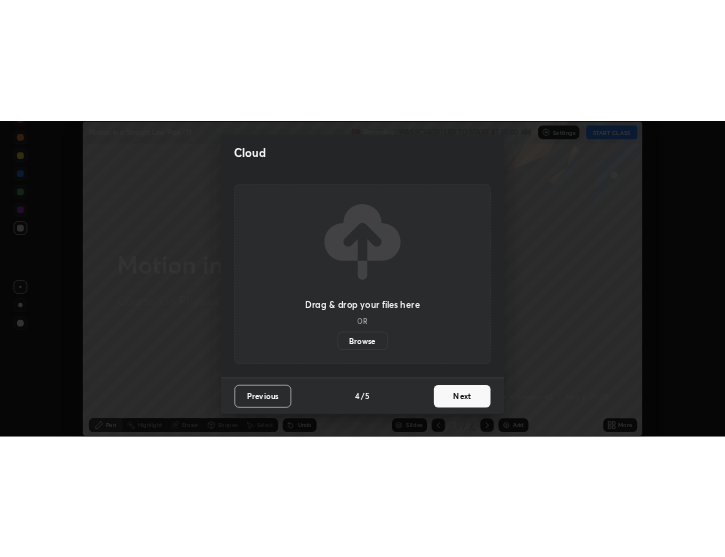 scroll, scrollTop: 0, scrollLeft: 0, axis: both 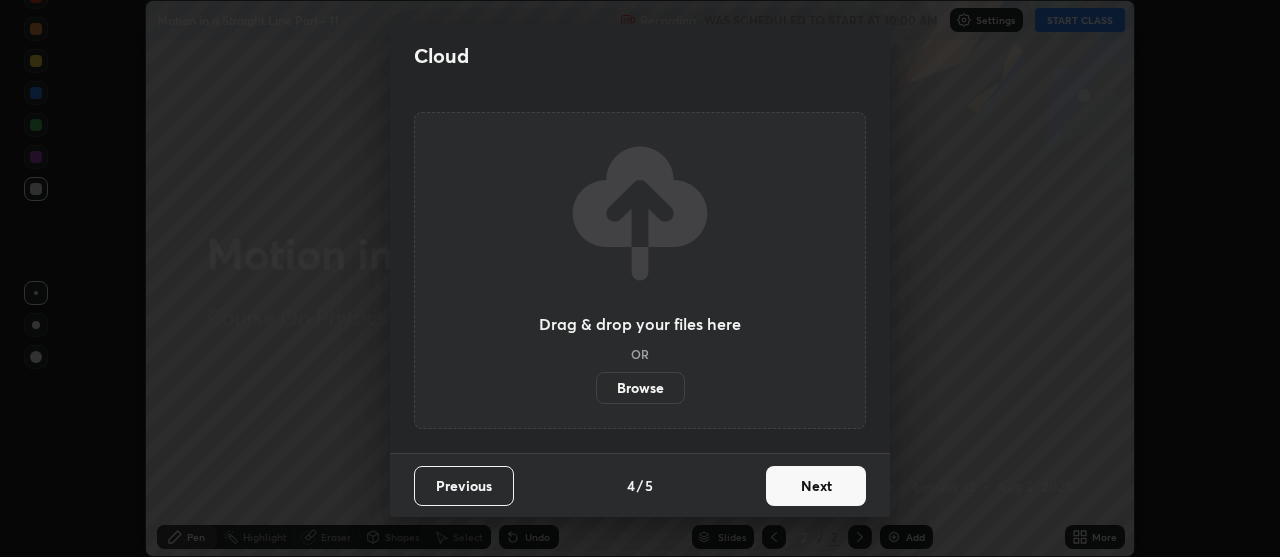 click on "Next" at bounding box center (816, 486) 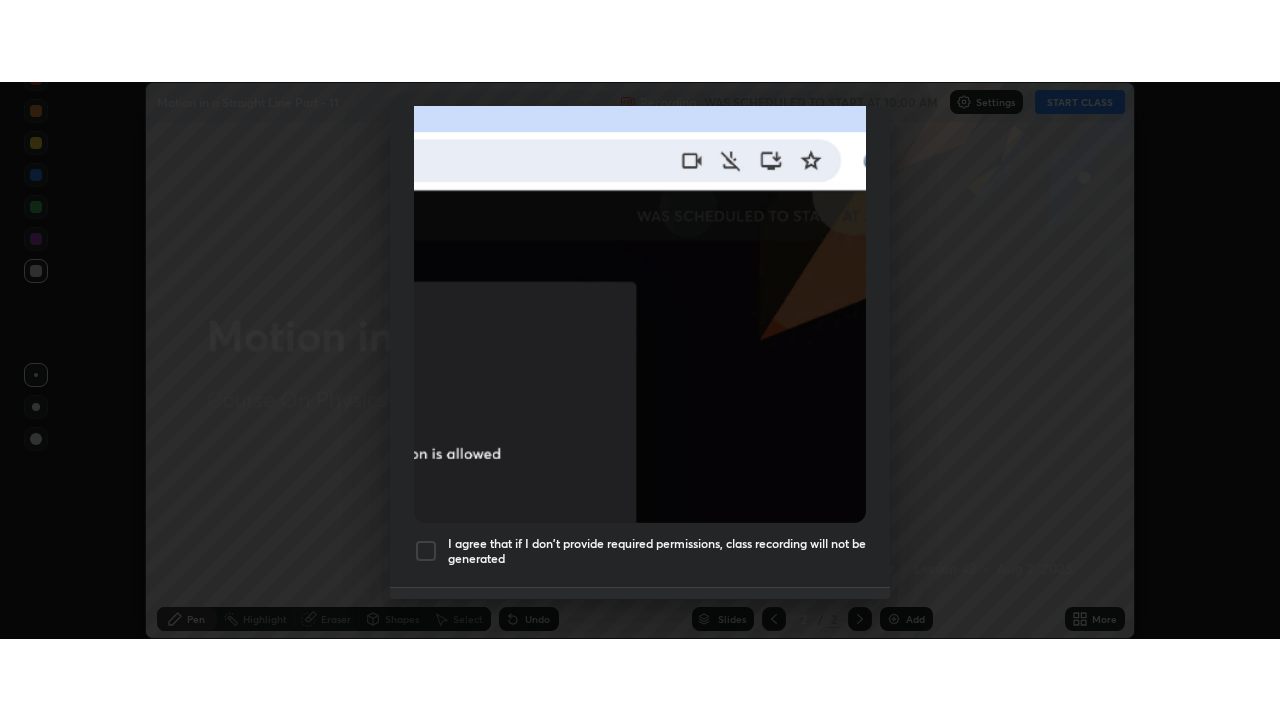 scroll, scrollTop: 507, scrollLeft: 0, axis: vertical 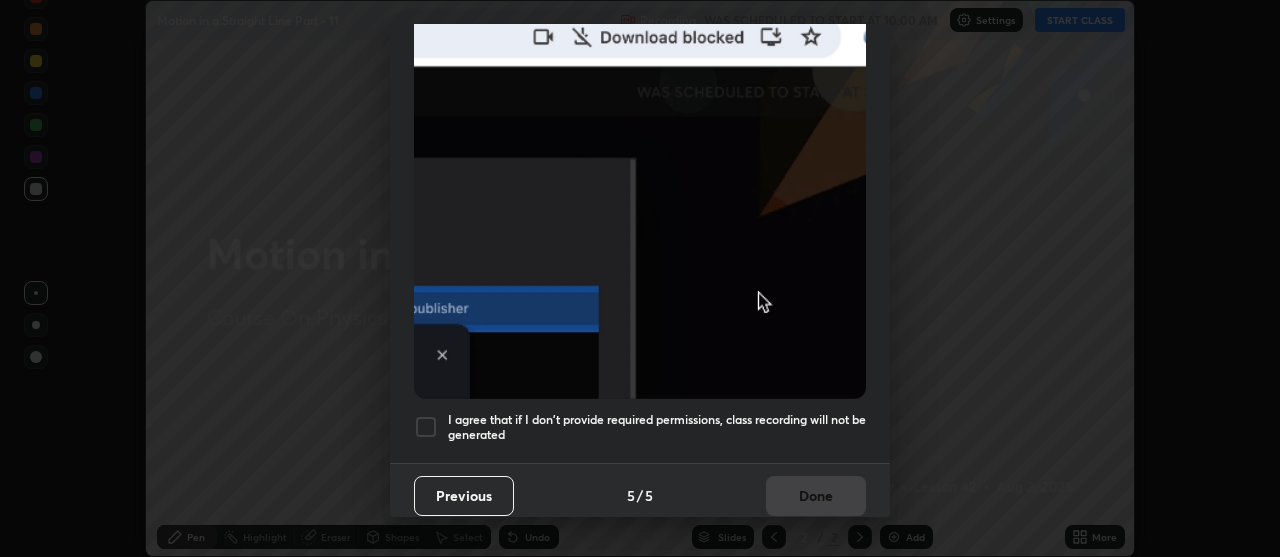click on "I agree that if I don't provide required permissions, class recording will not be generated" at bounding box center (657, 427) 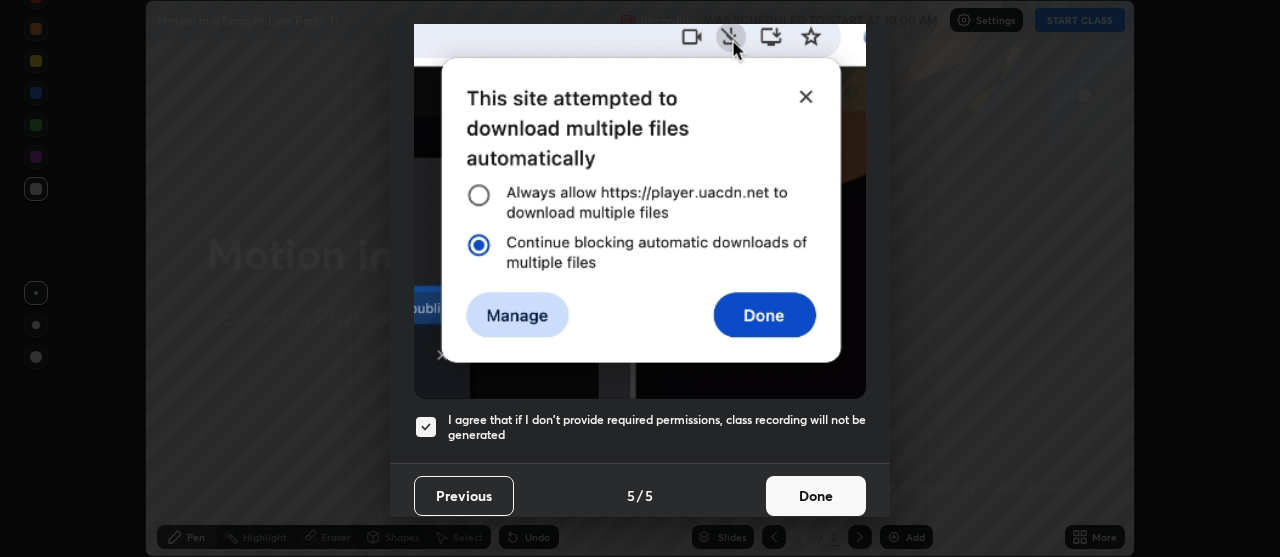 click on "Done" at bounding box center (816, 496) 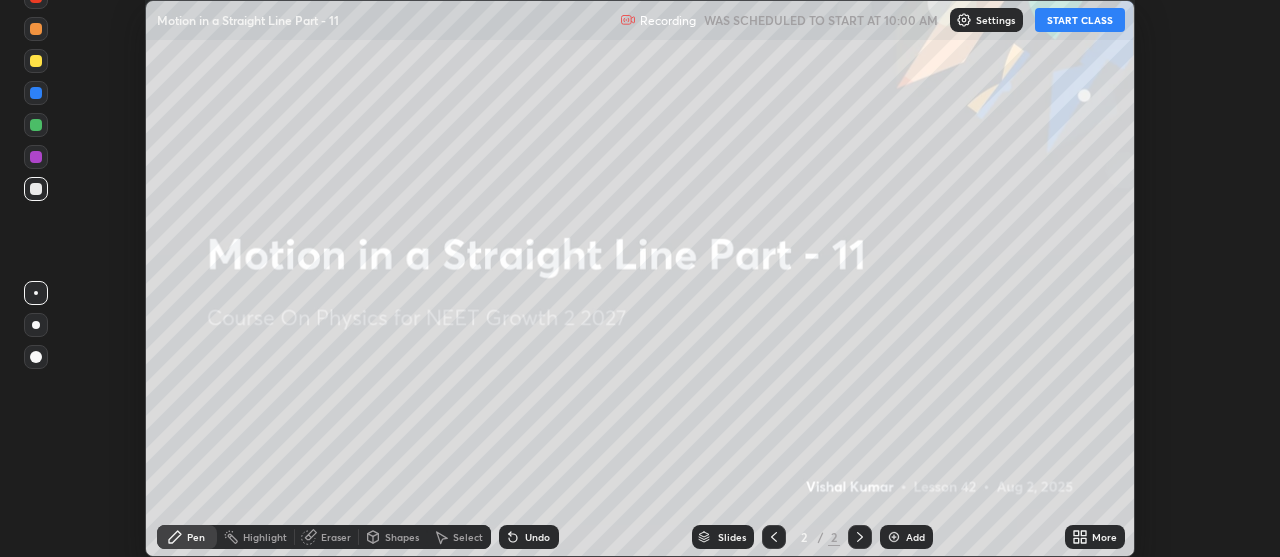 click 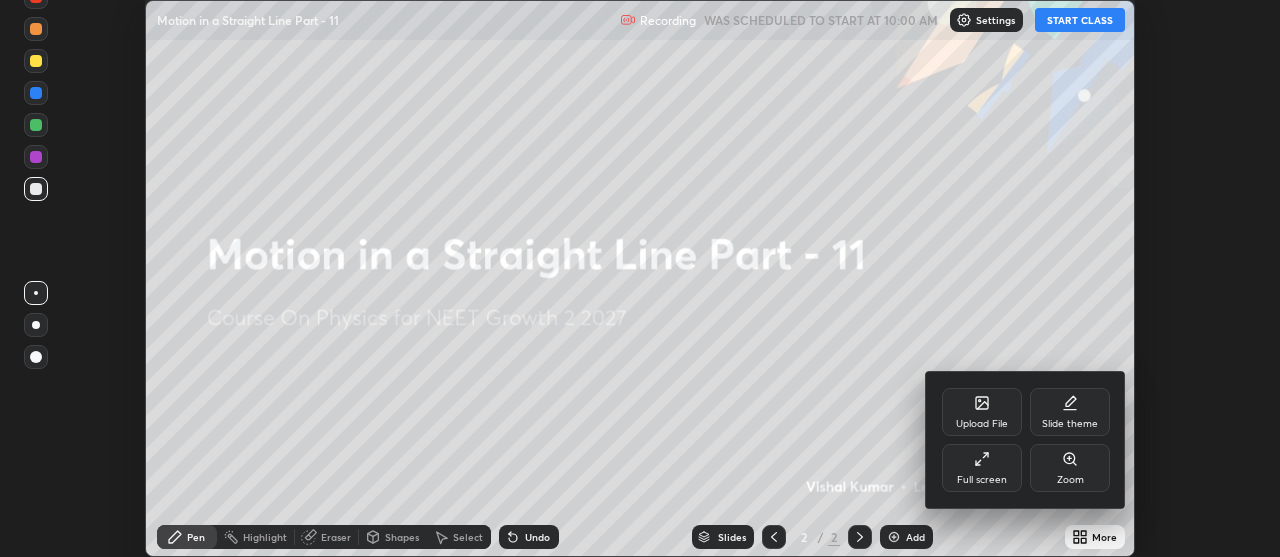 click on "Full screen" at bounding box center [982, 480] 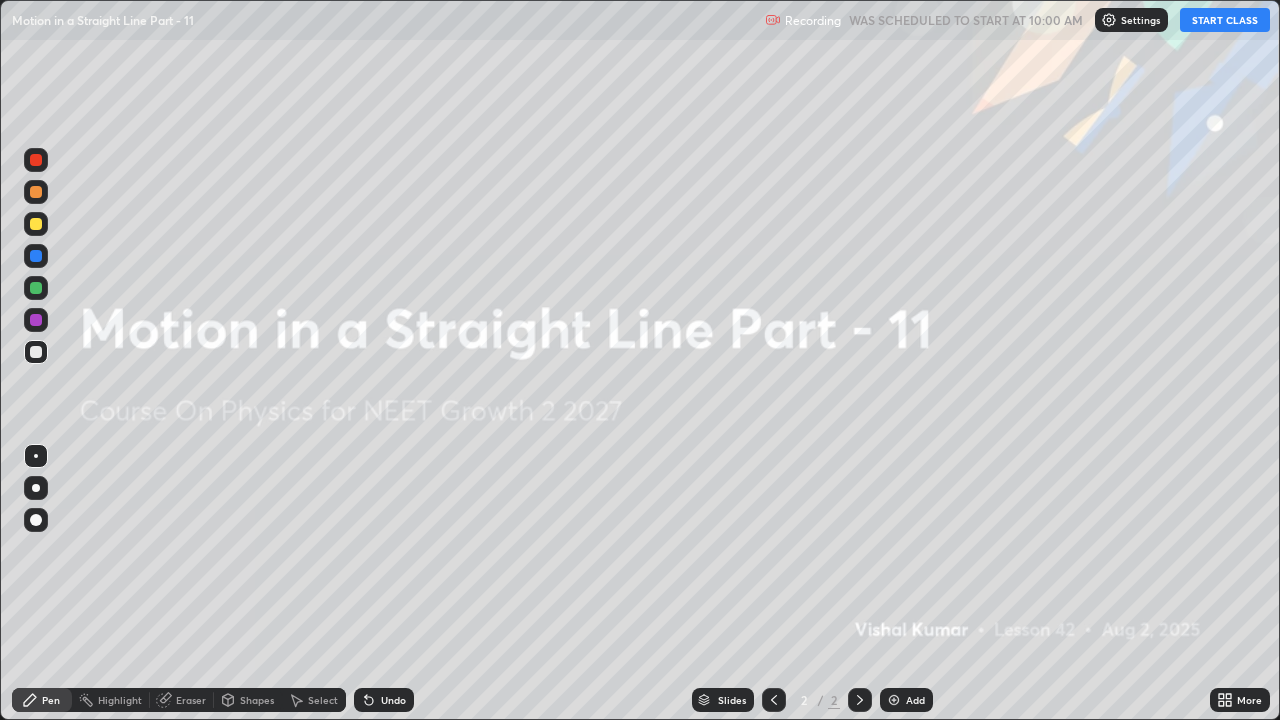 scroll, scrollTop: 99280, scrollLeft: 98720, axis: both 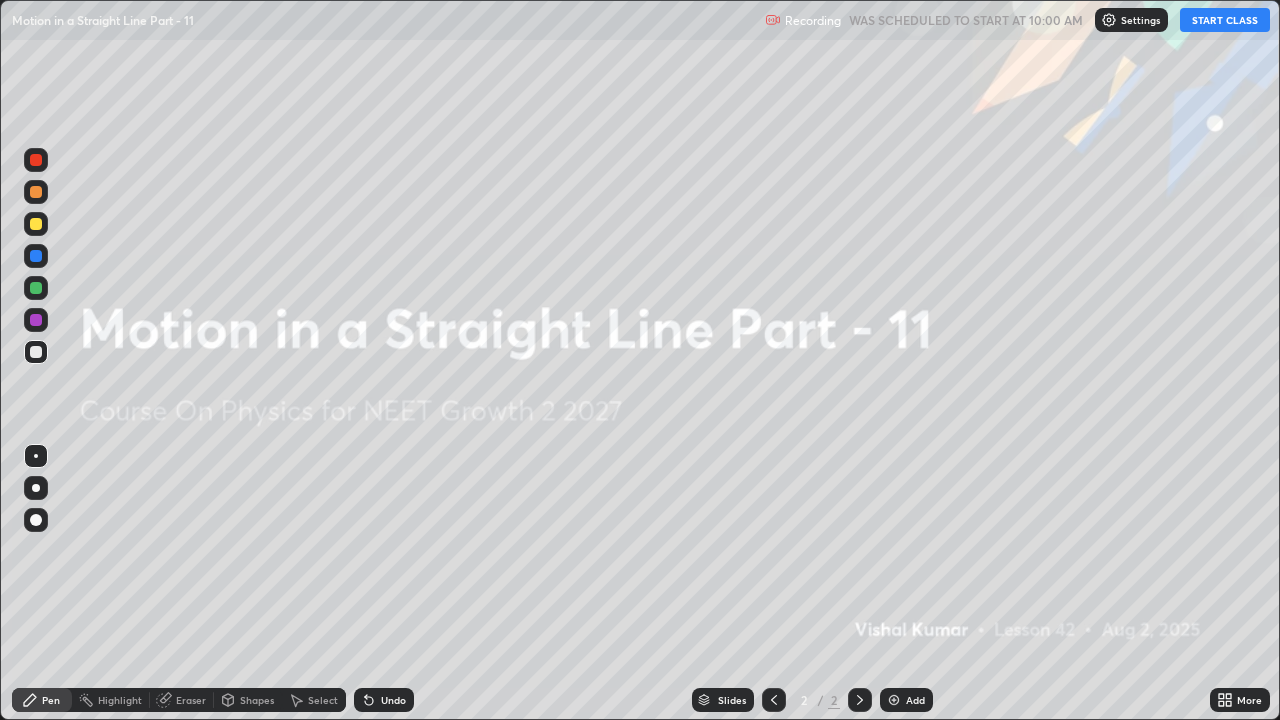 click on "START CLASS" at bounding box center (1225, 20) 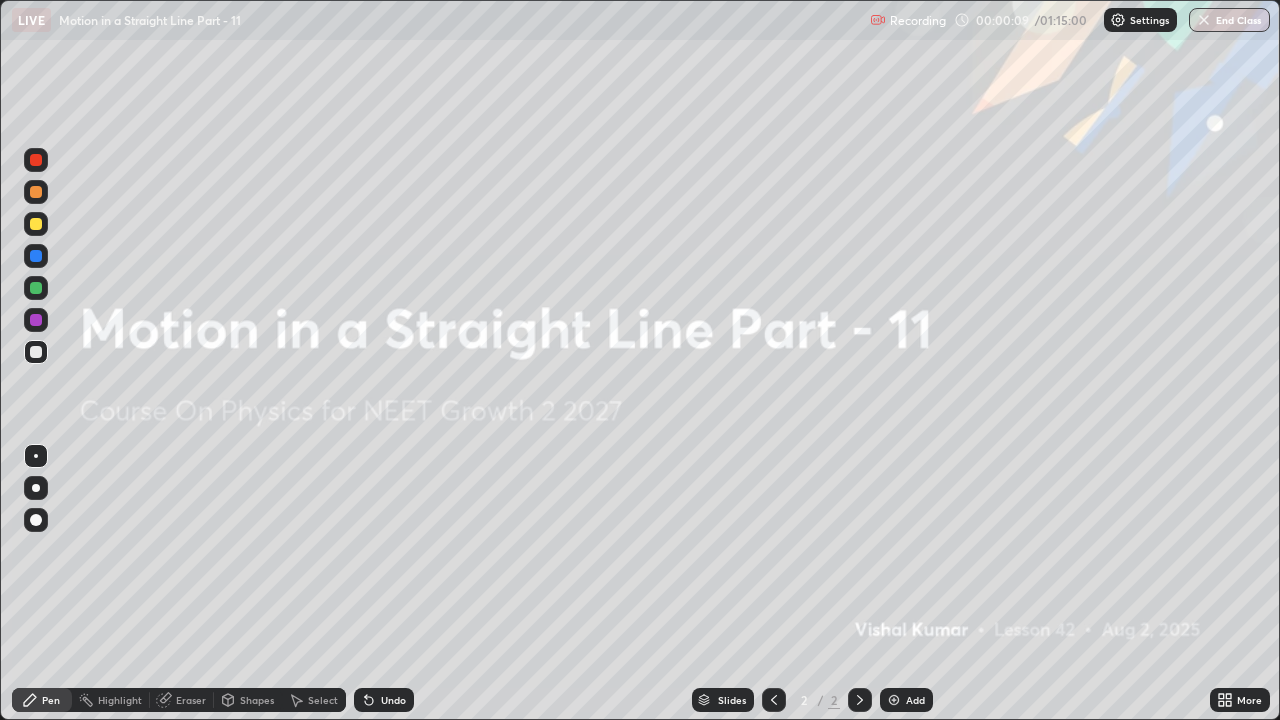 click at bounding box center [894, 700] 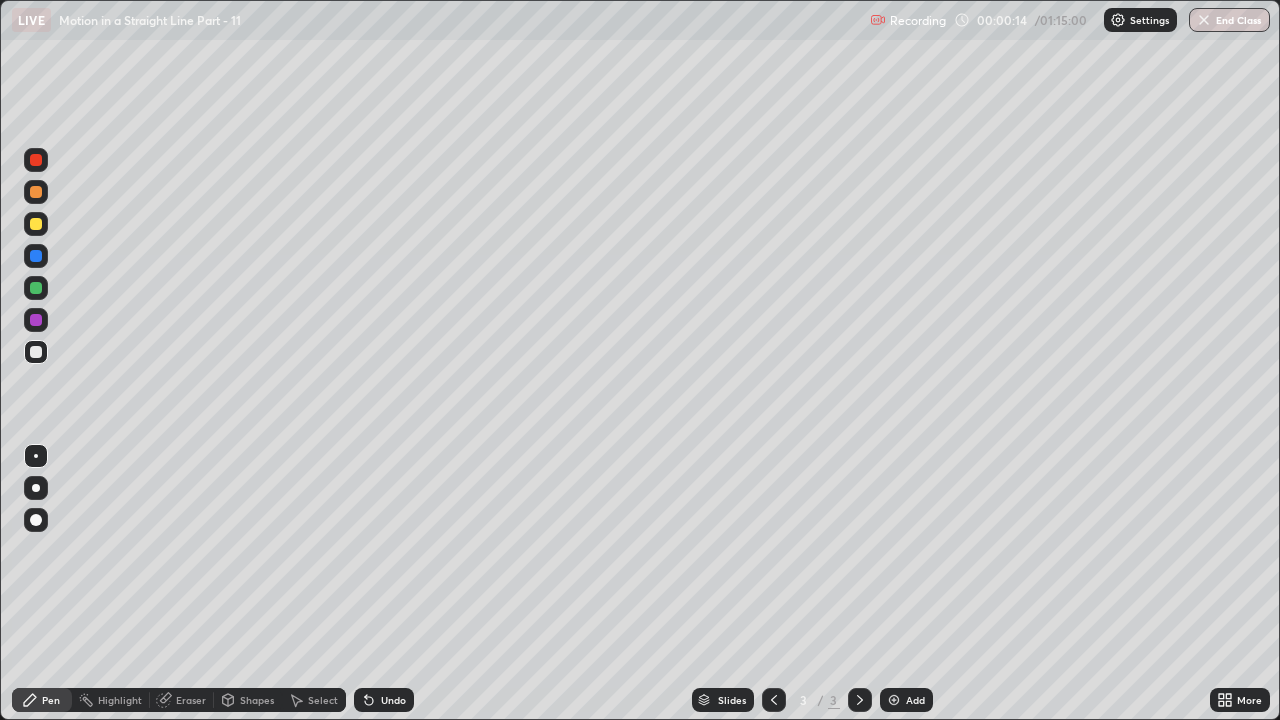 click at bounding box center (36, 256) 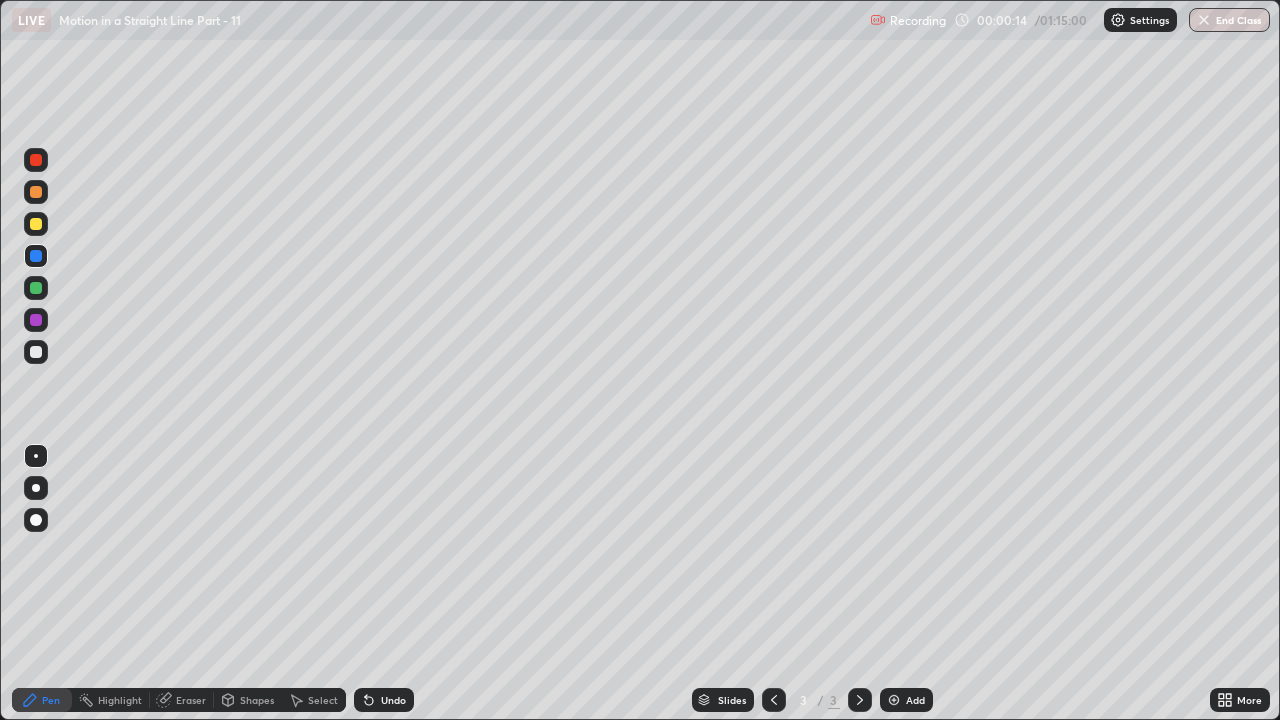 click at bounding box center [36, 224] 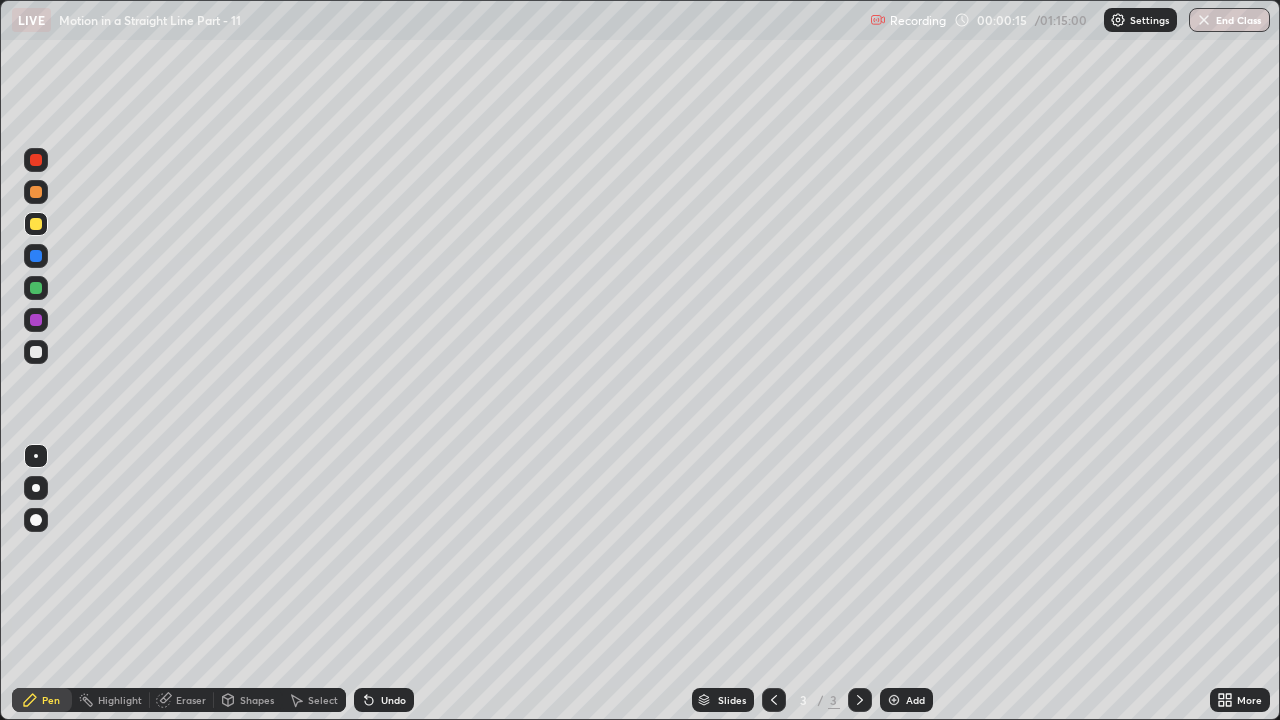 click at bounding box center (36, 488) 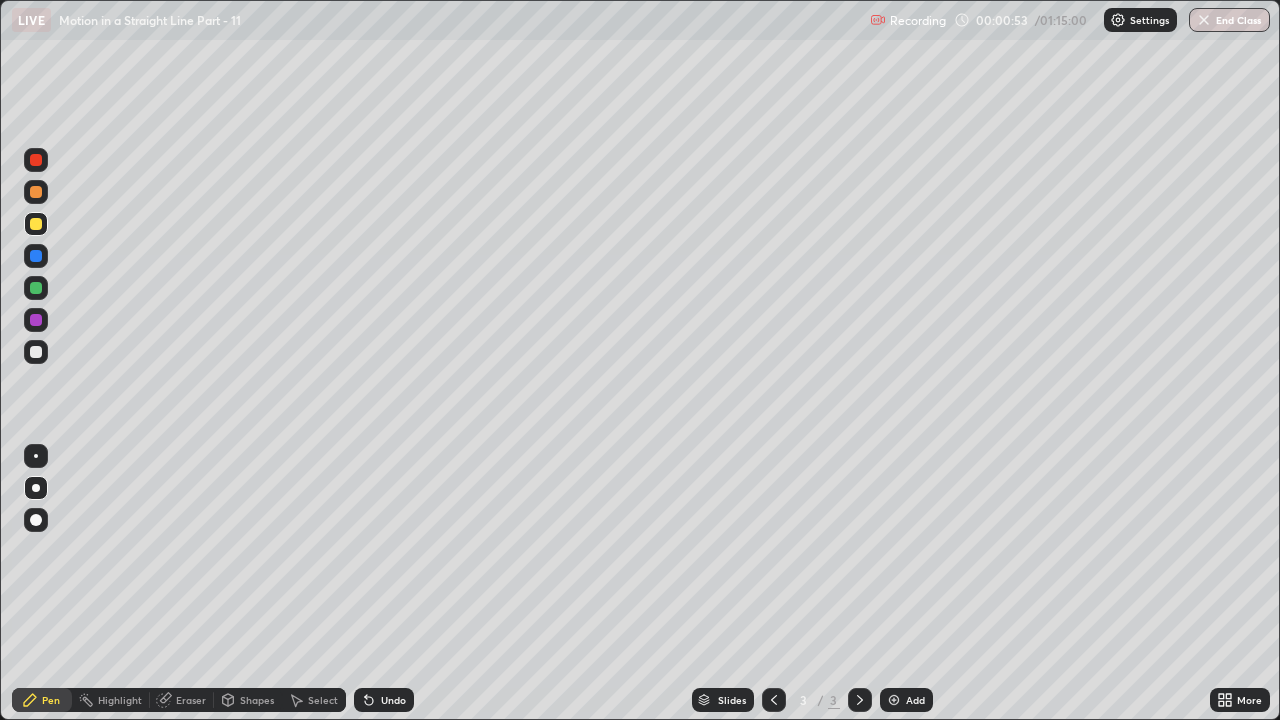 click on "Shapes" at bounding box center (248, 700) 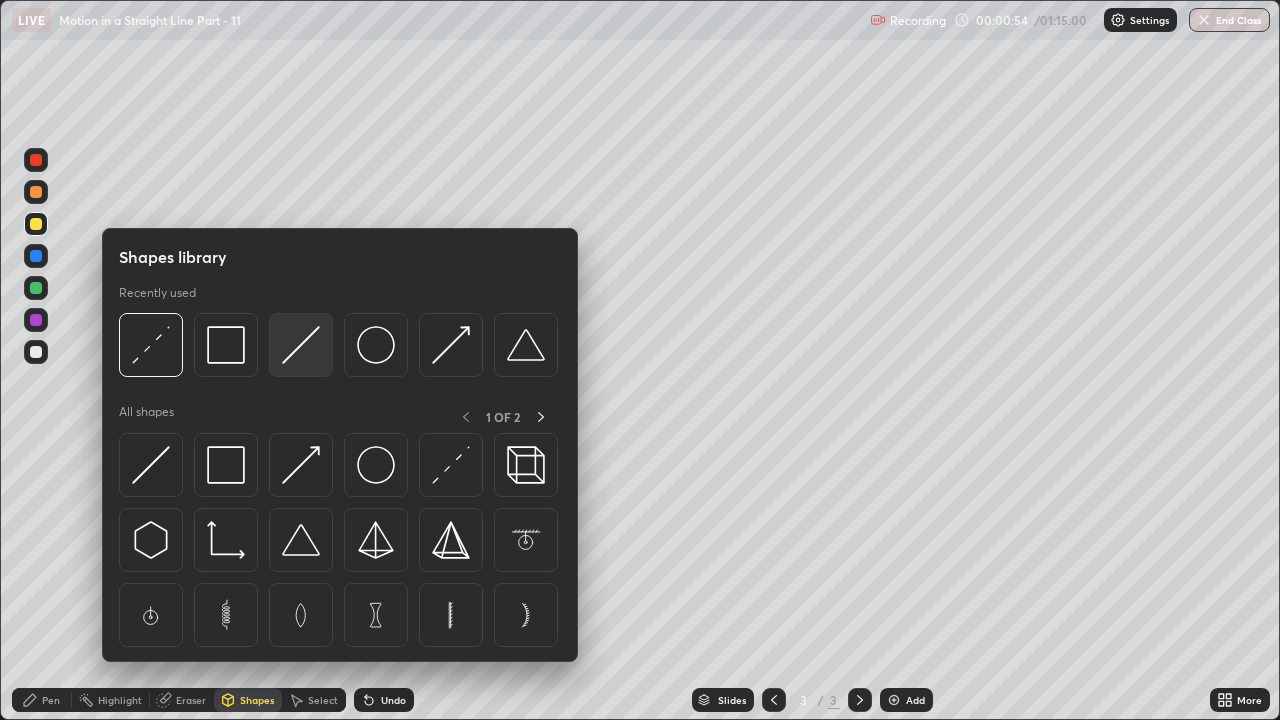 click at bounding box center (301, 345) 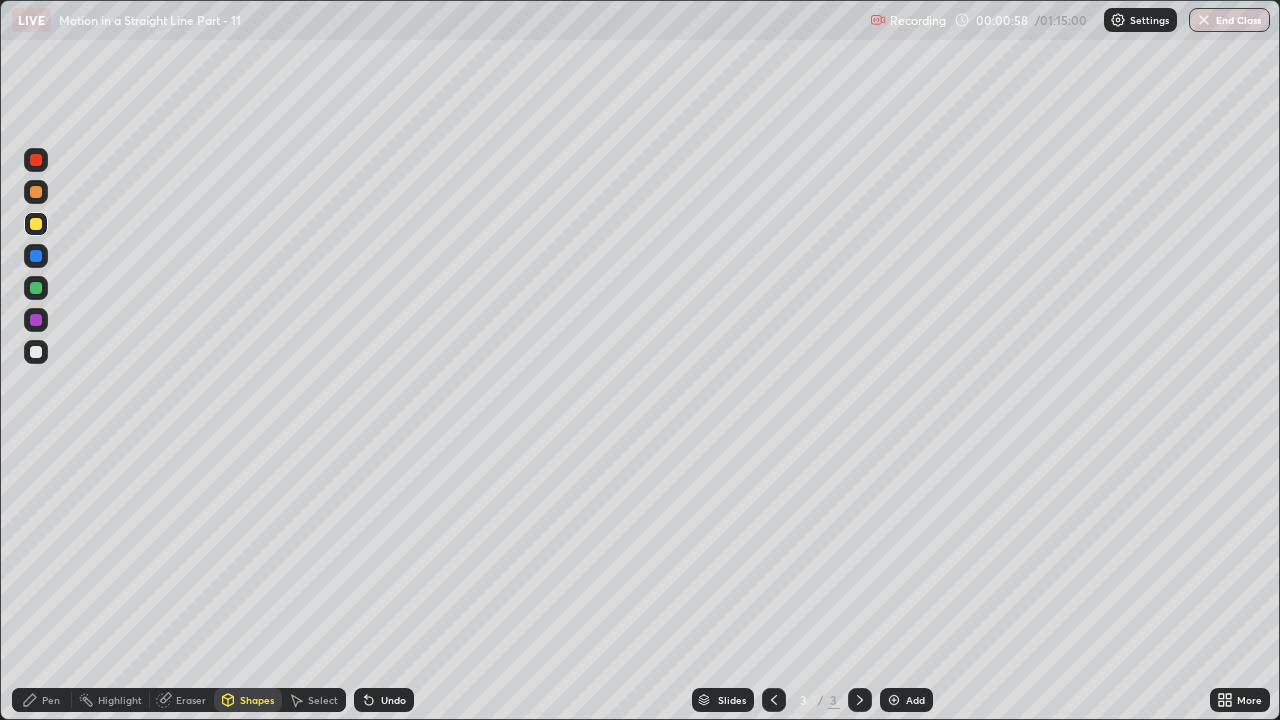 click on "Pen" at bounding box center (42, 700) 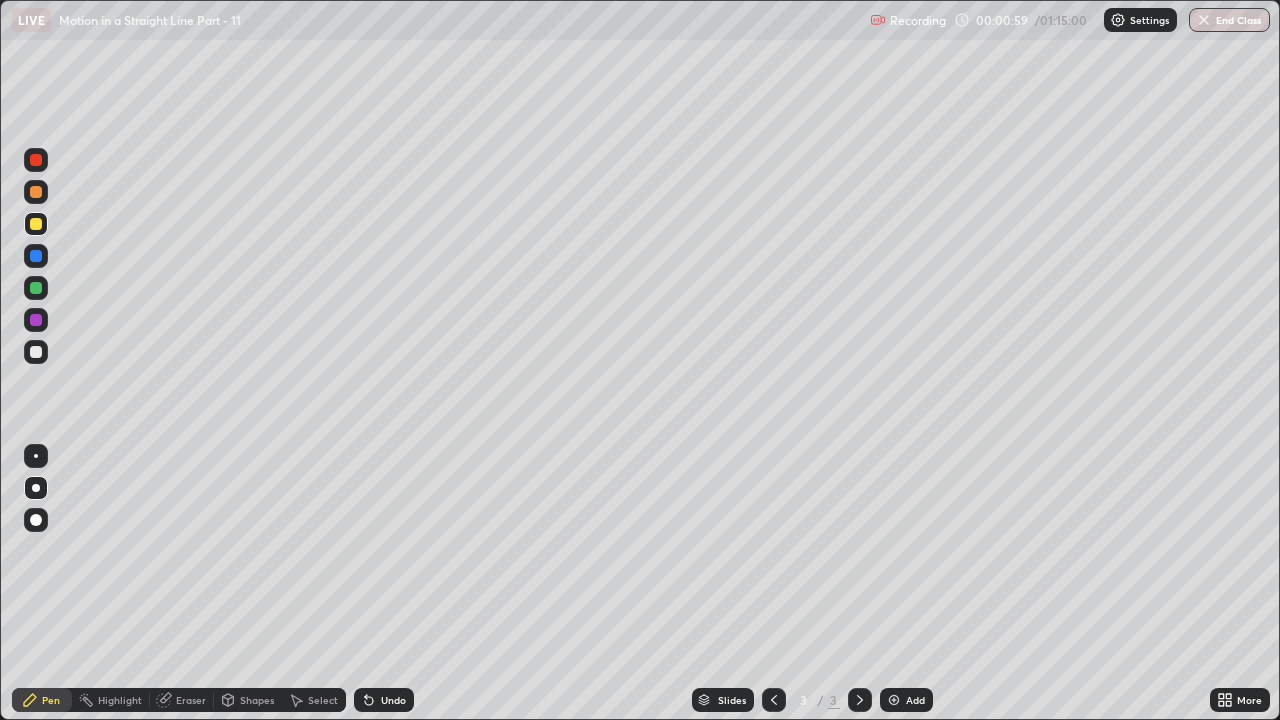 click at bounding box center (36, 352) 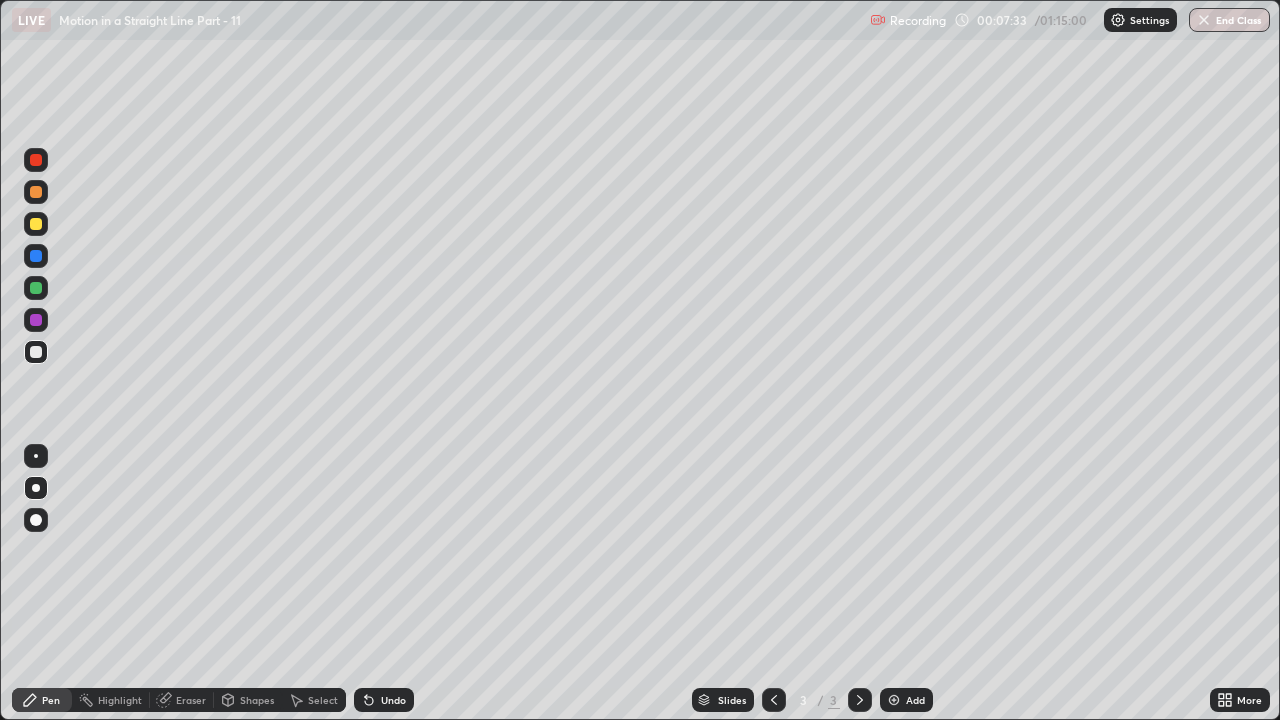click at bounding box center (36, 288) 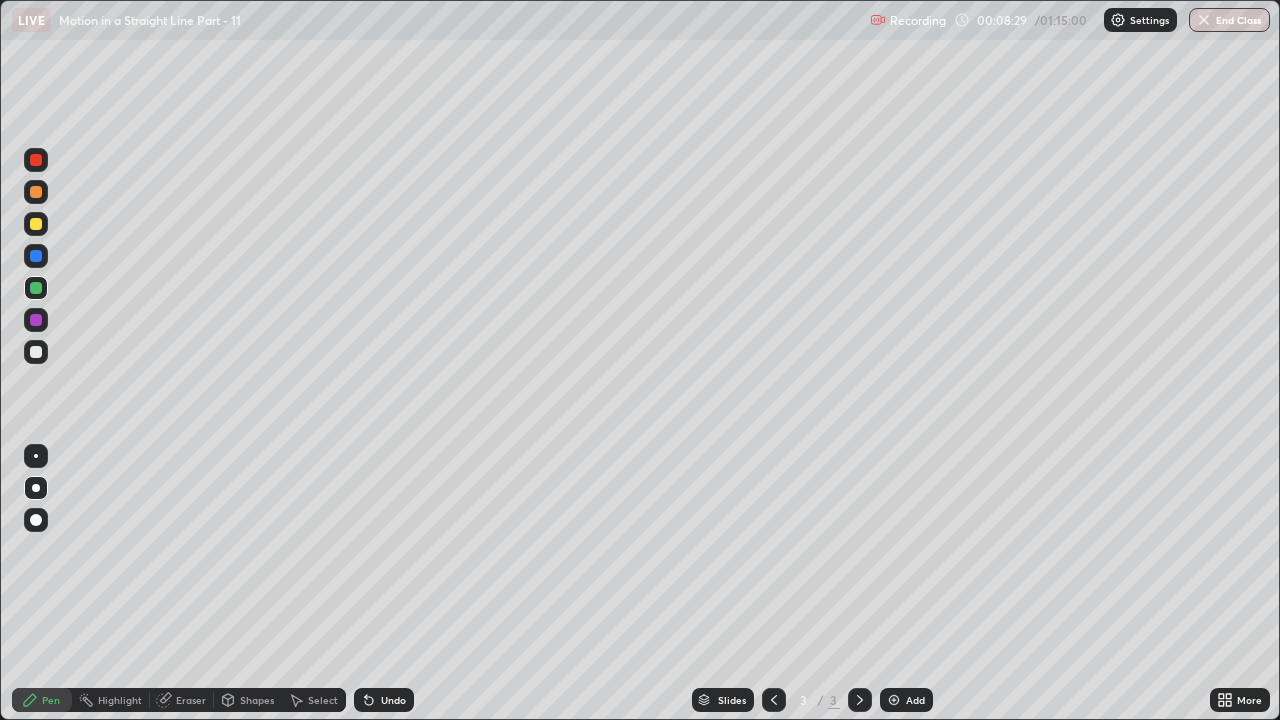 click at bounding box center [36, 224] 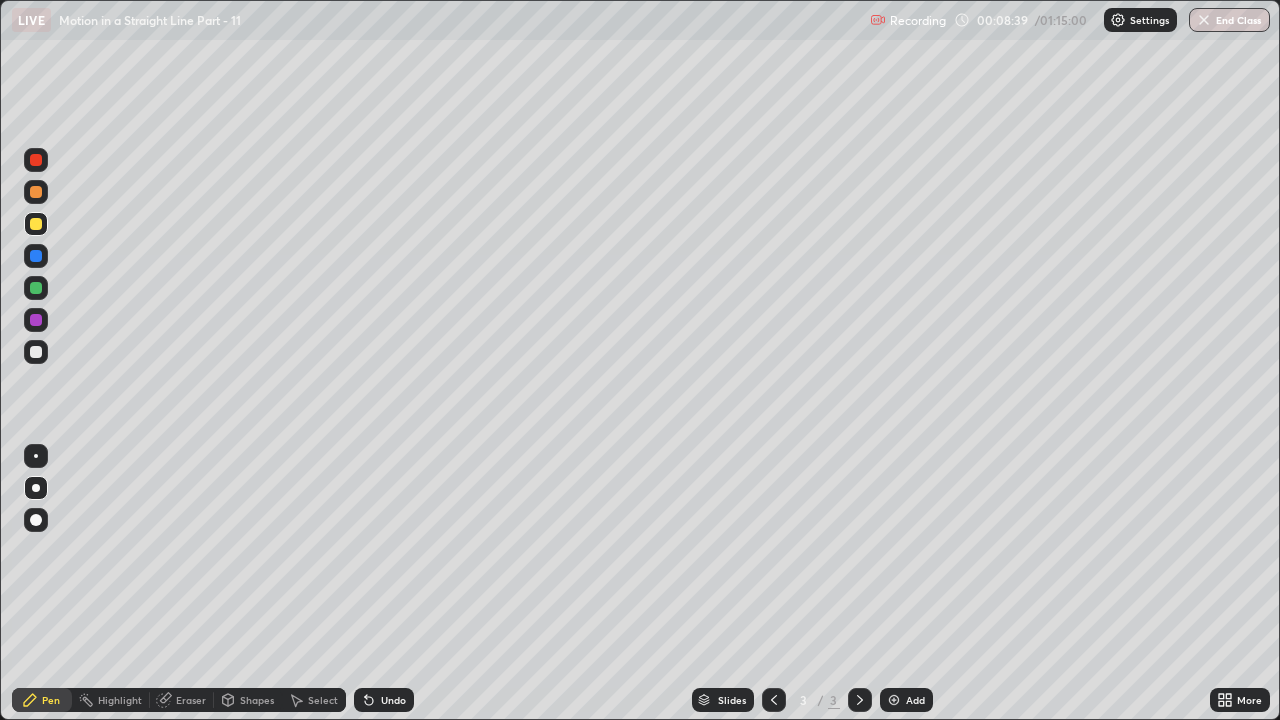 click on "Undo" at bounding box center [393, 700] 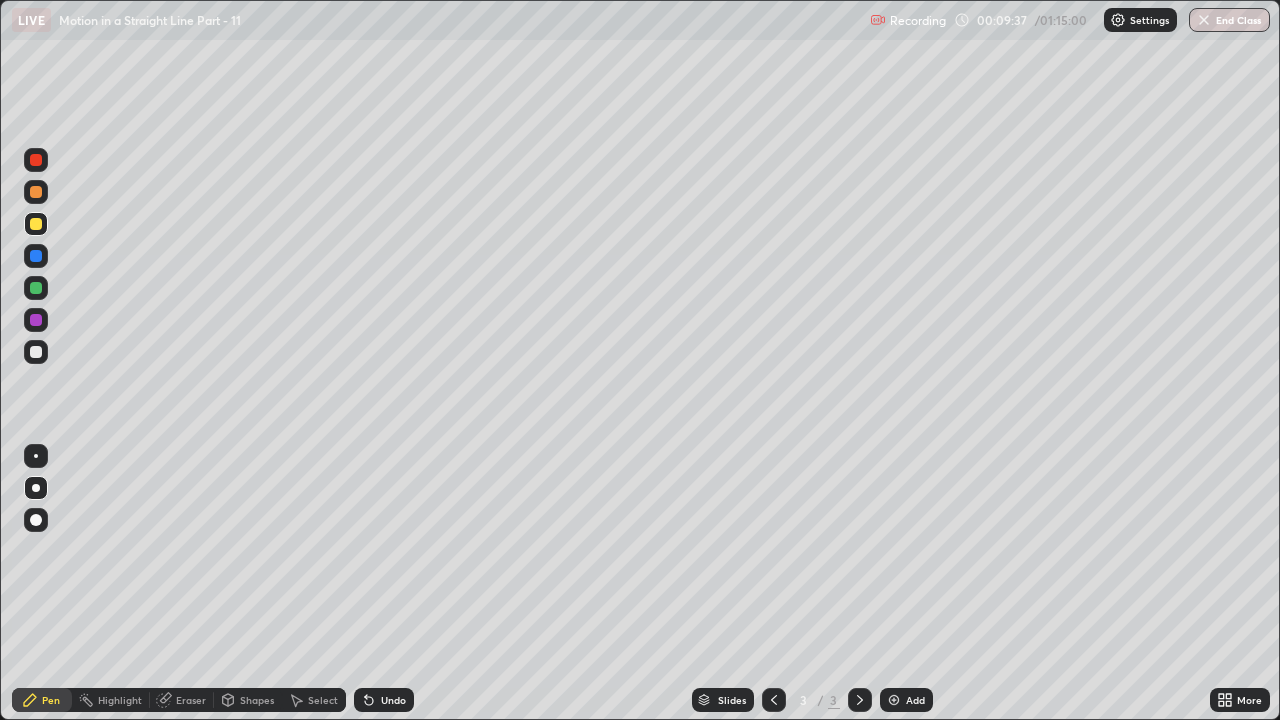 click on "Add" at bounding box center (915, 700) 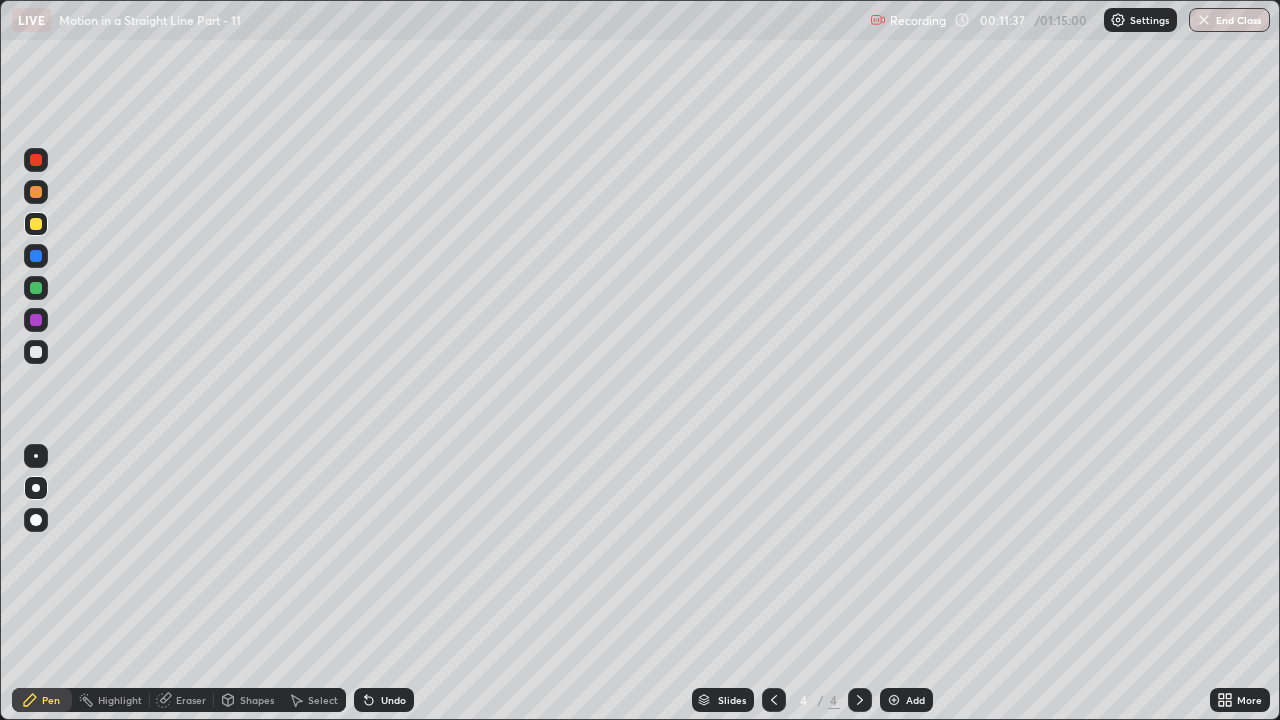 click 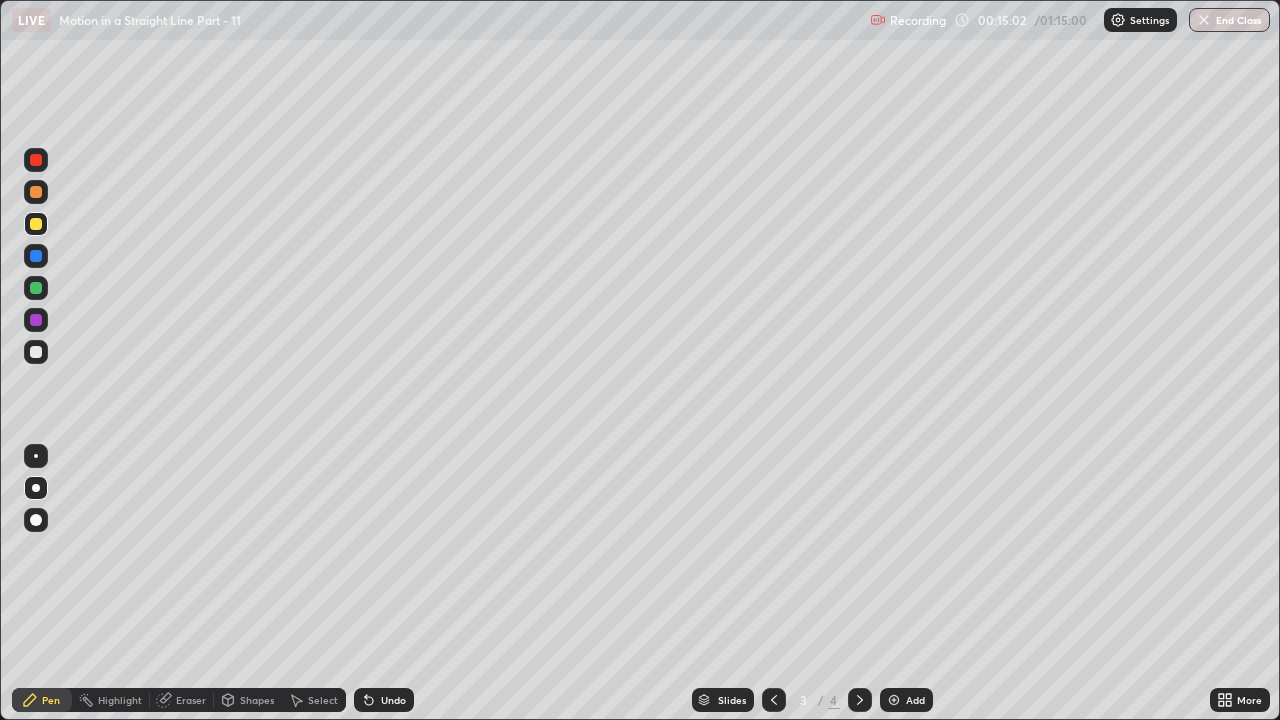 click 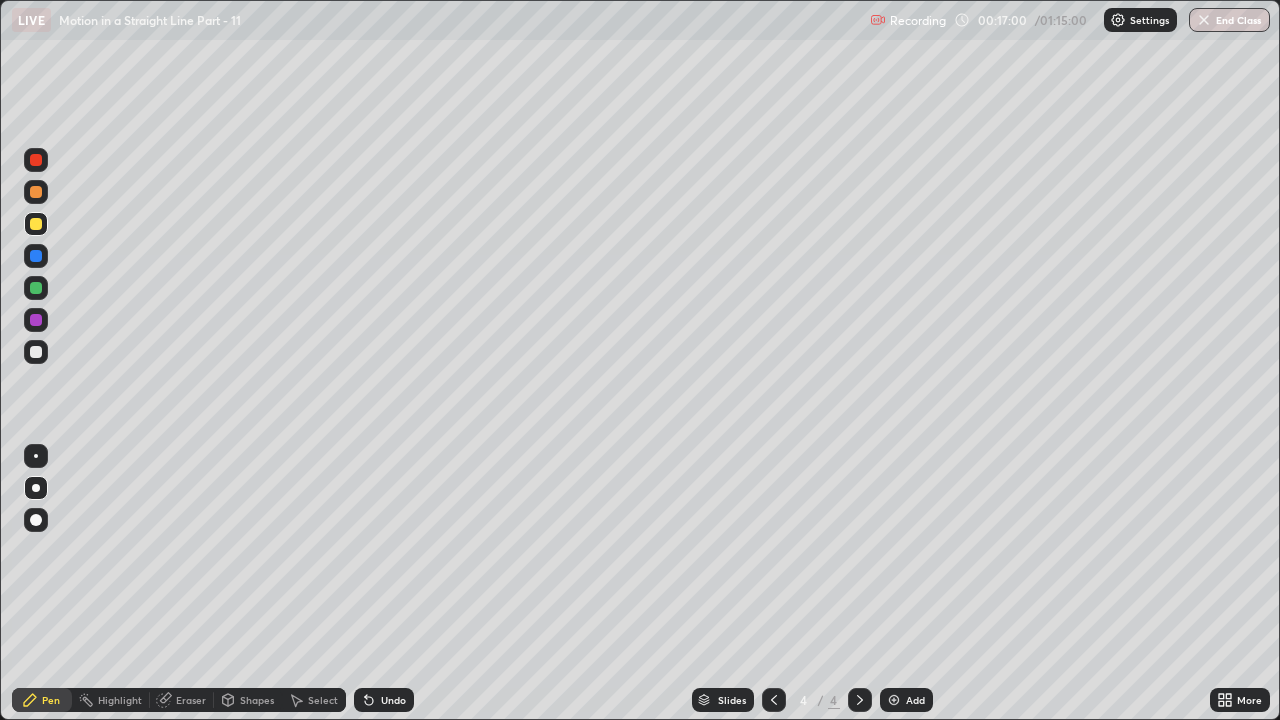 click on "Add" at bounding box center (906, 700) 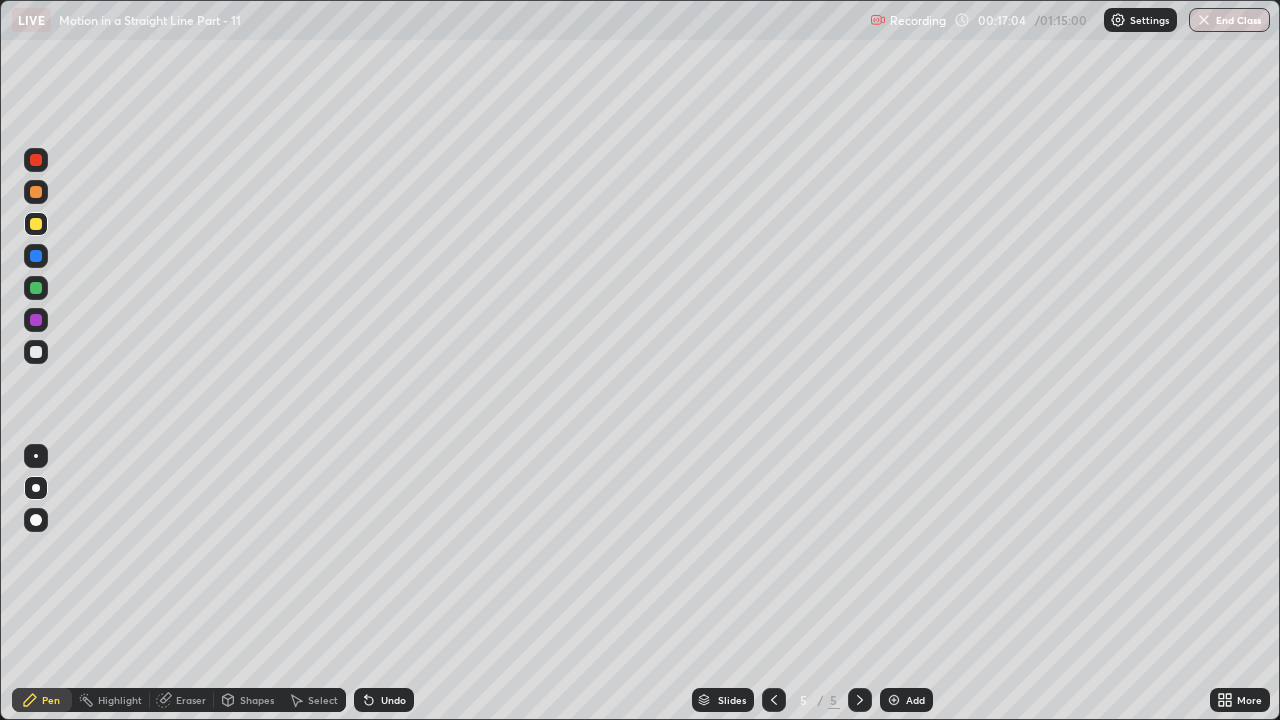 click at bounding box center [36, 224] 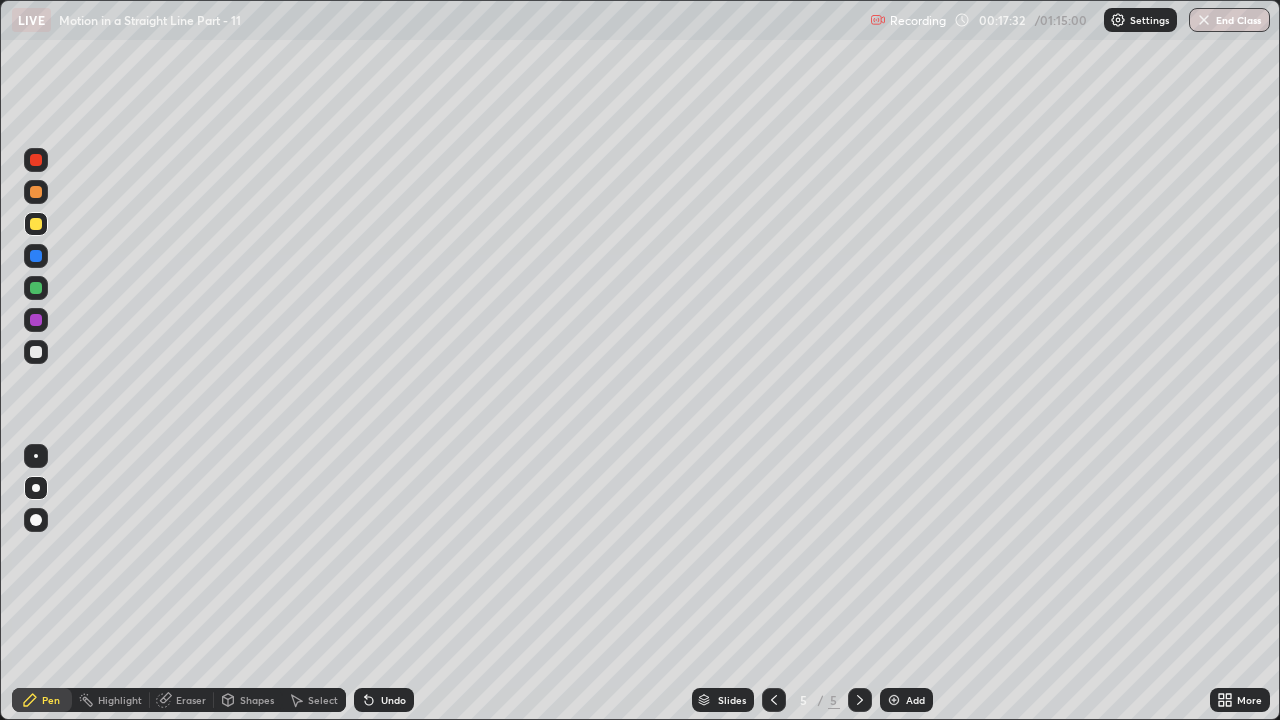 click on "Shapes" at bounding box center (257, 700) 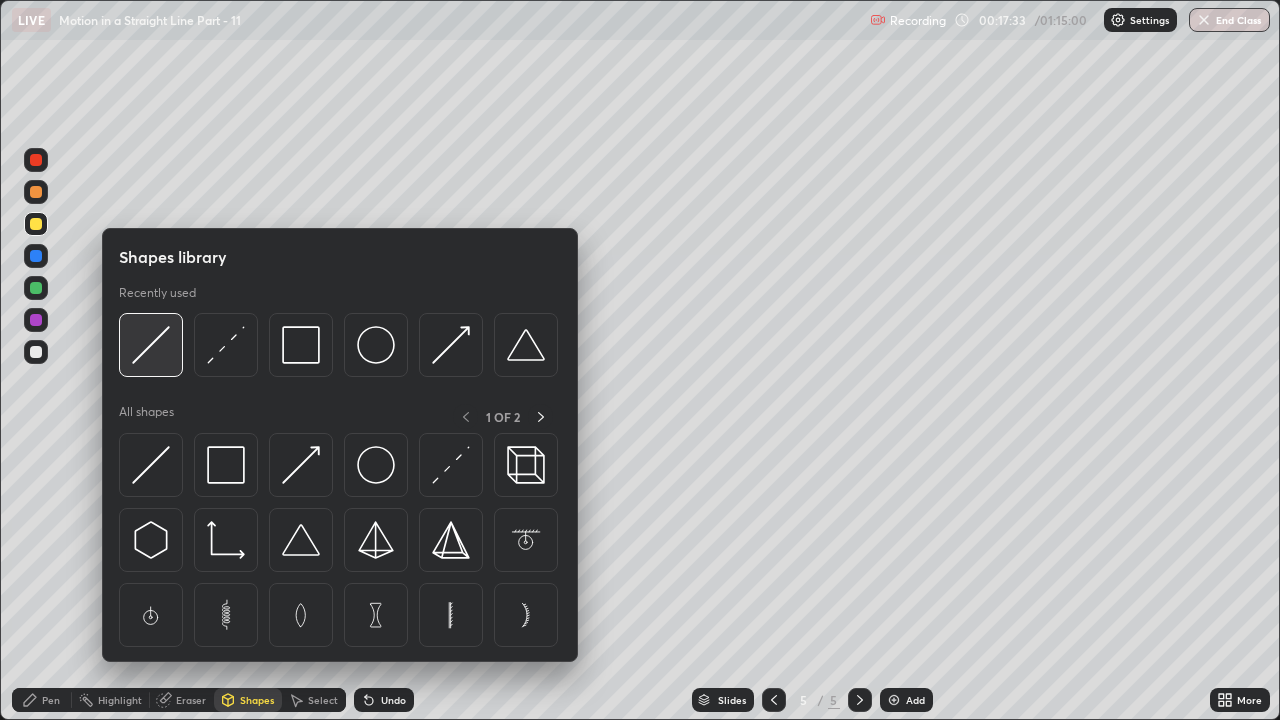 click at bounding box center [151, 345] 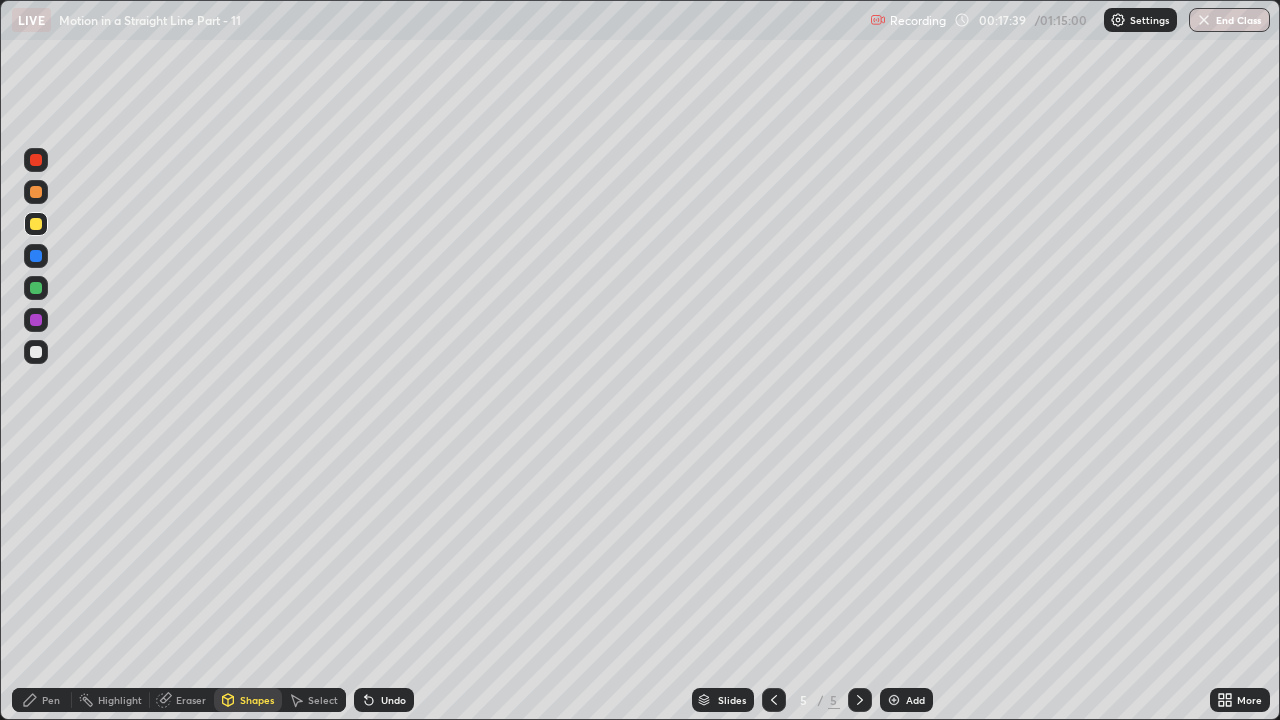 click on "Pen" at bounding box center [42, 700] 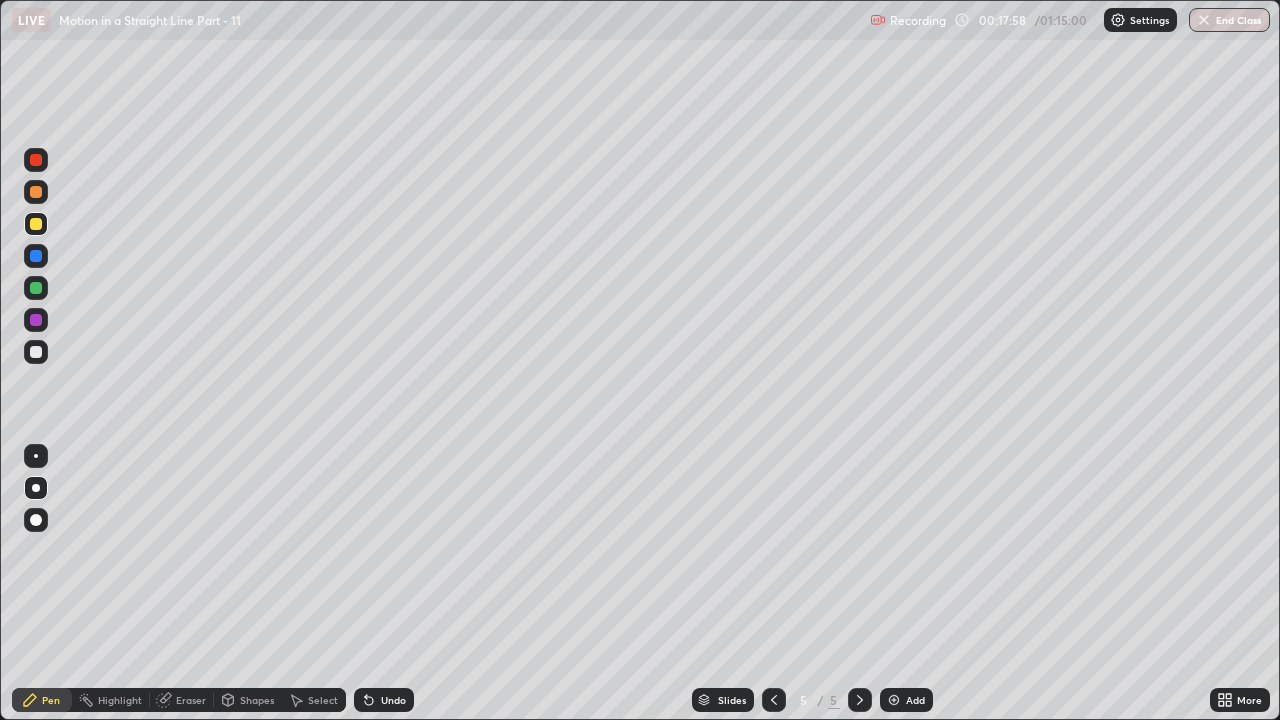 click at bounding box center [36, 352] 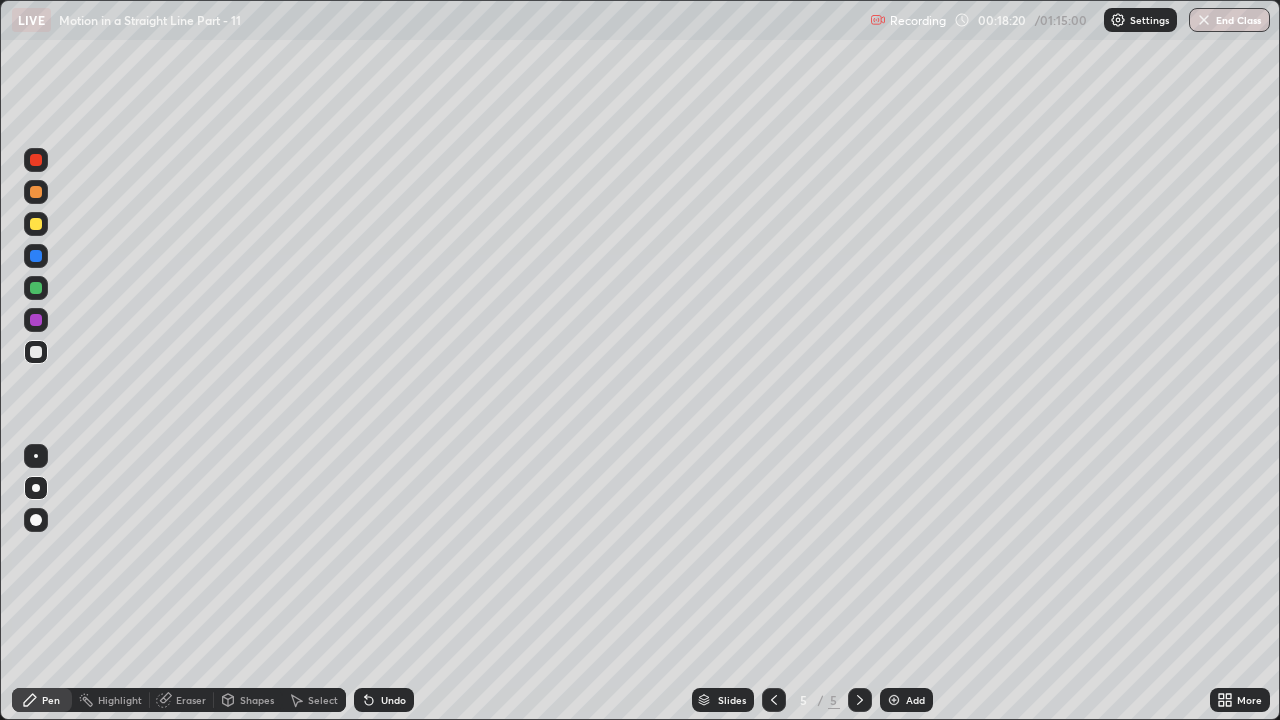 click at bounding box center [36, 224] 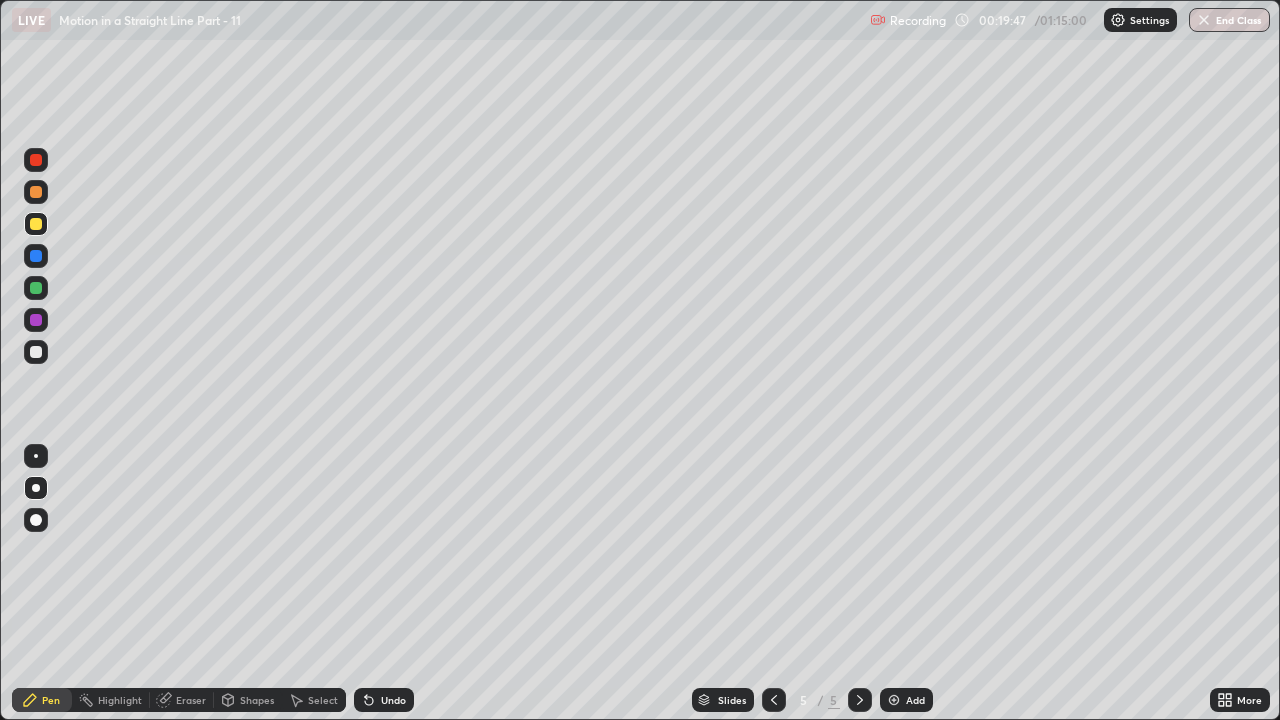 click at bounding box center [36, 352] 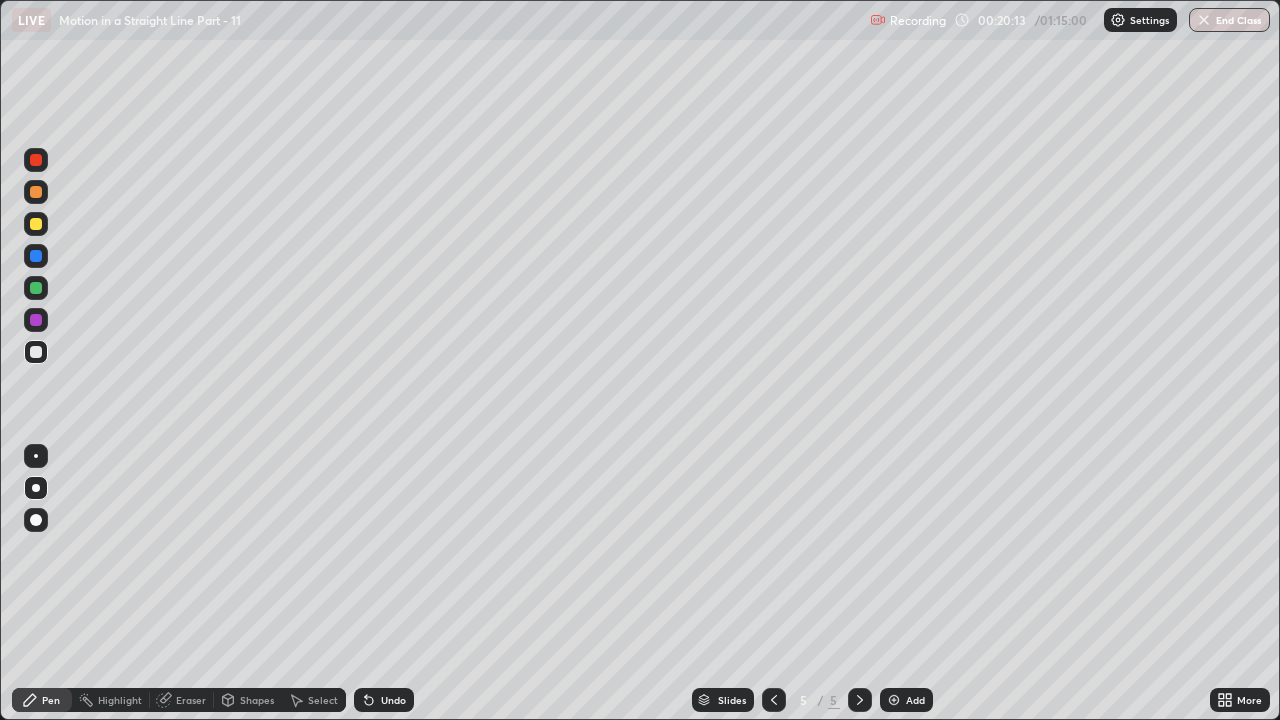 click on "Eraser" at bounding box center (182, 700) 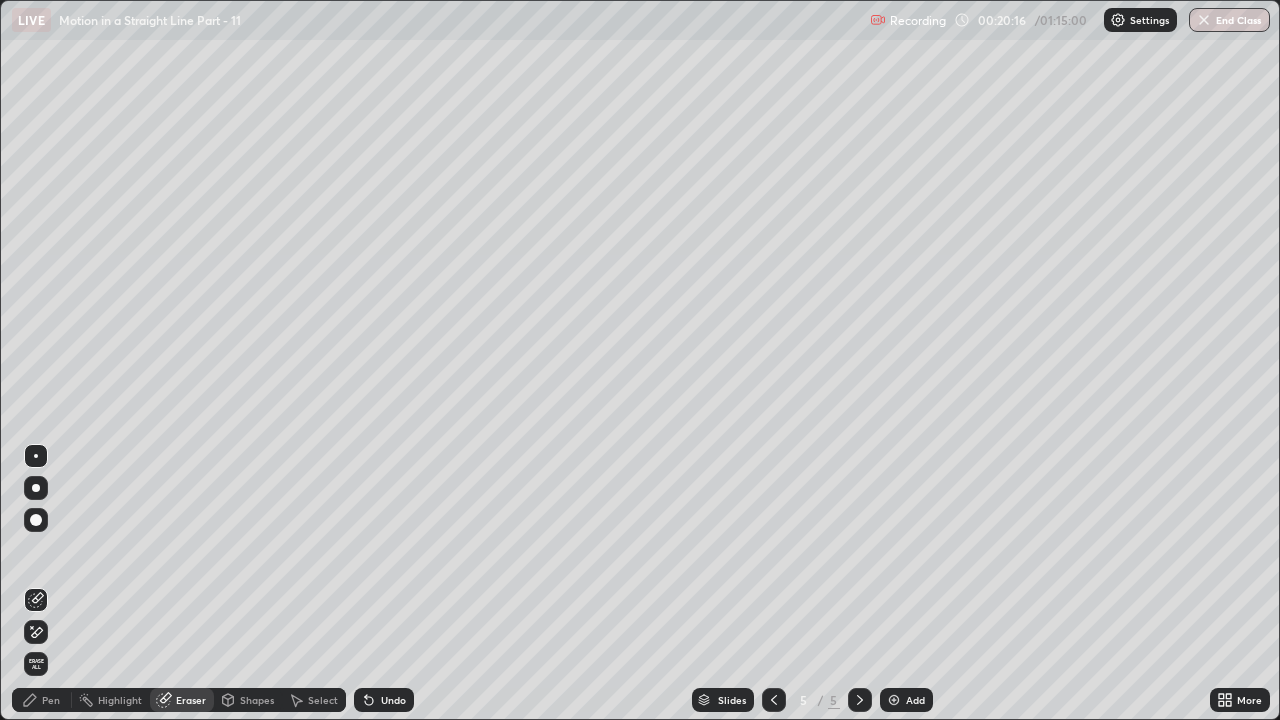 click on "Pen" at bounding box center (42, 700) 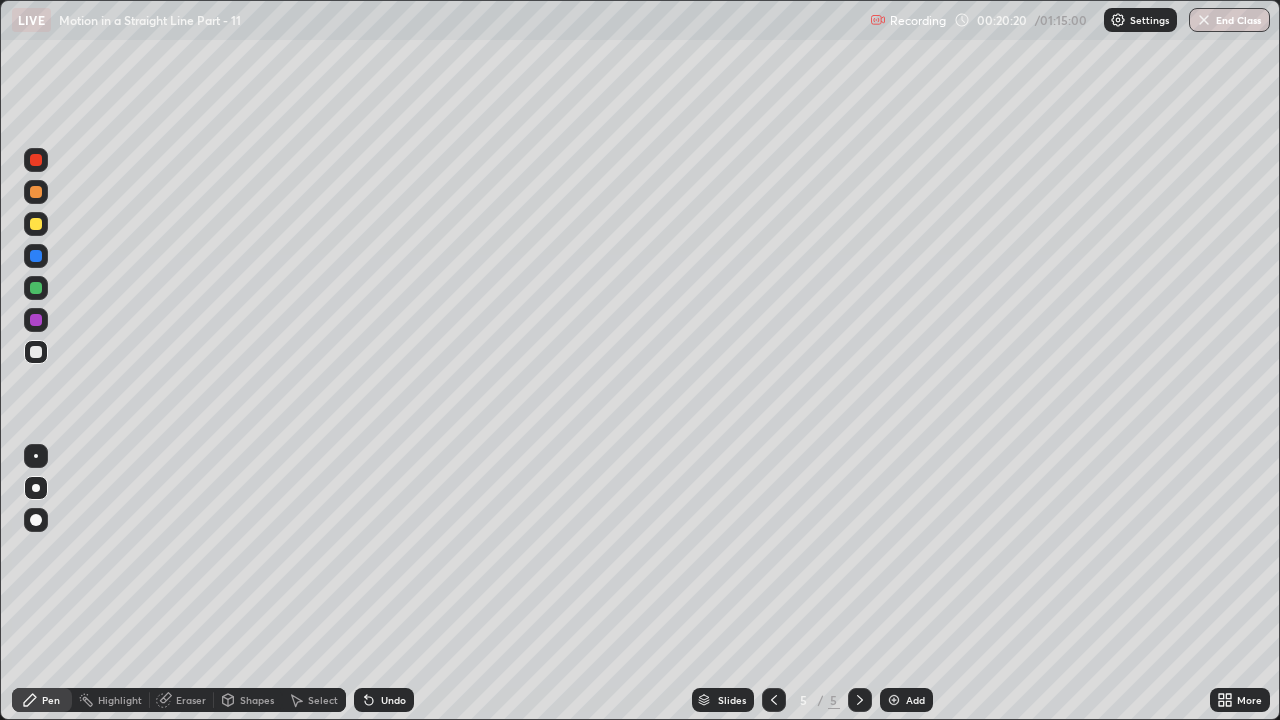 click on "Undo" at bounding box center [393, 700] 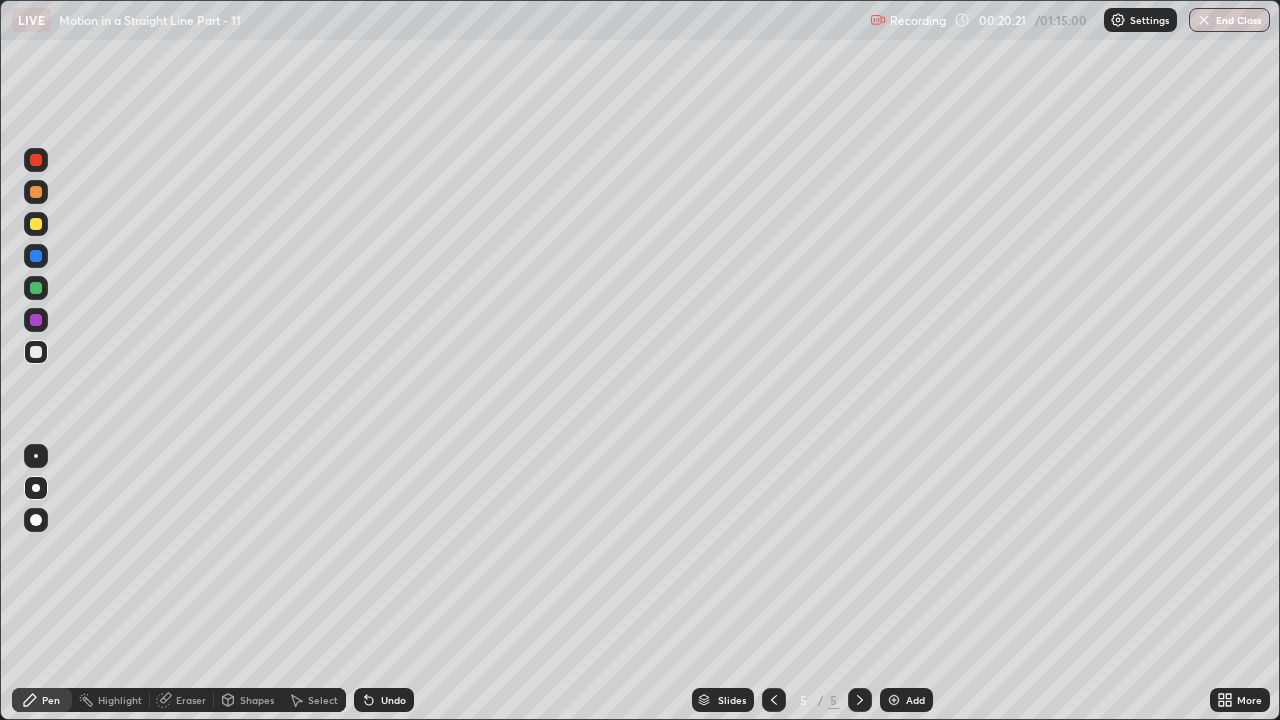 click on "Undo" at bounding box center [393, 700] 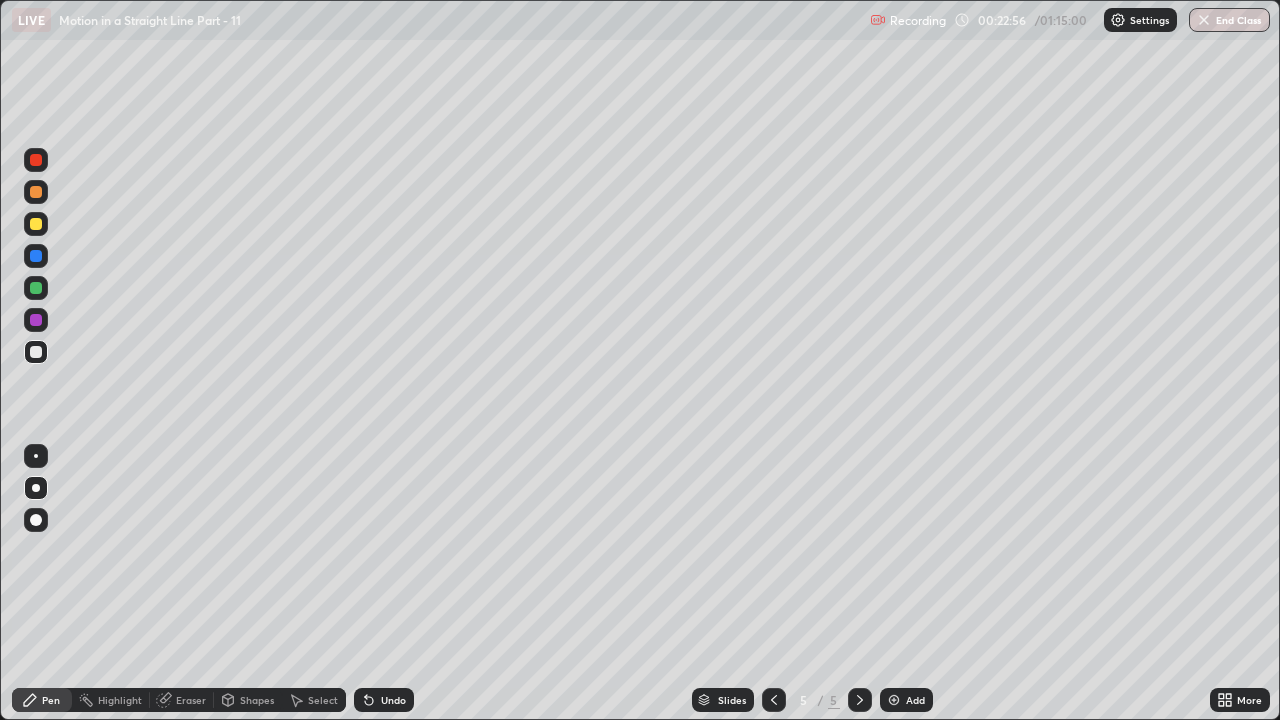 click at bounding box center (36, 192) 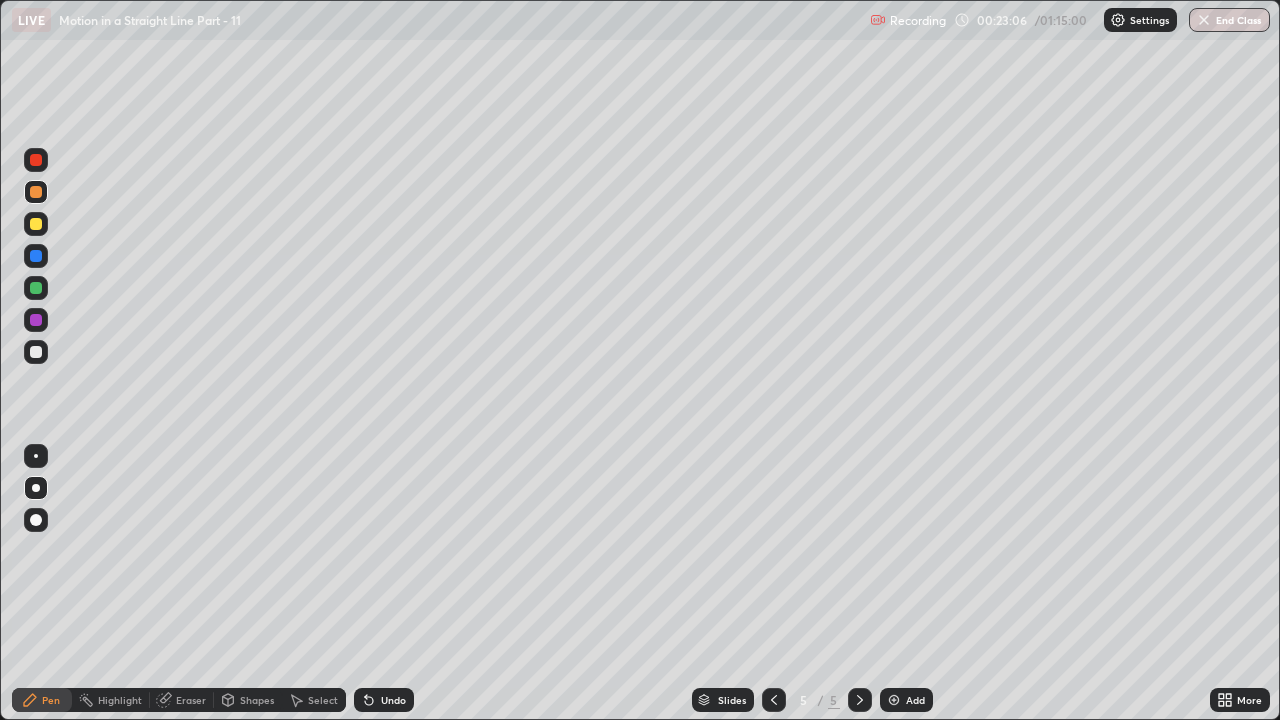 click on "Undo" at bounding box center (393, 700) 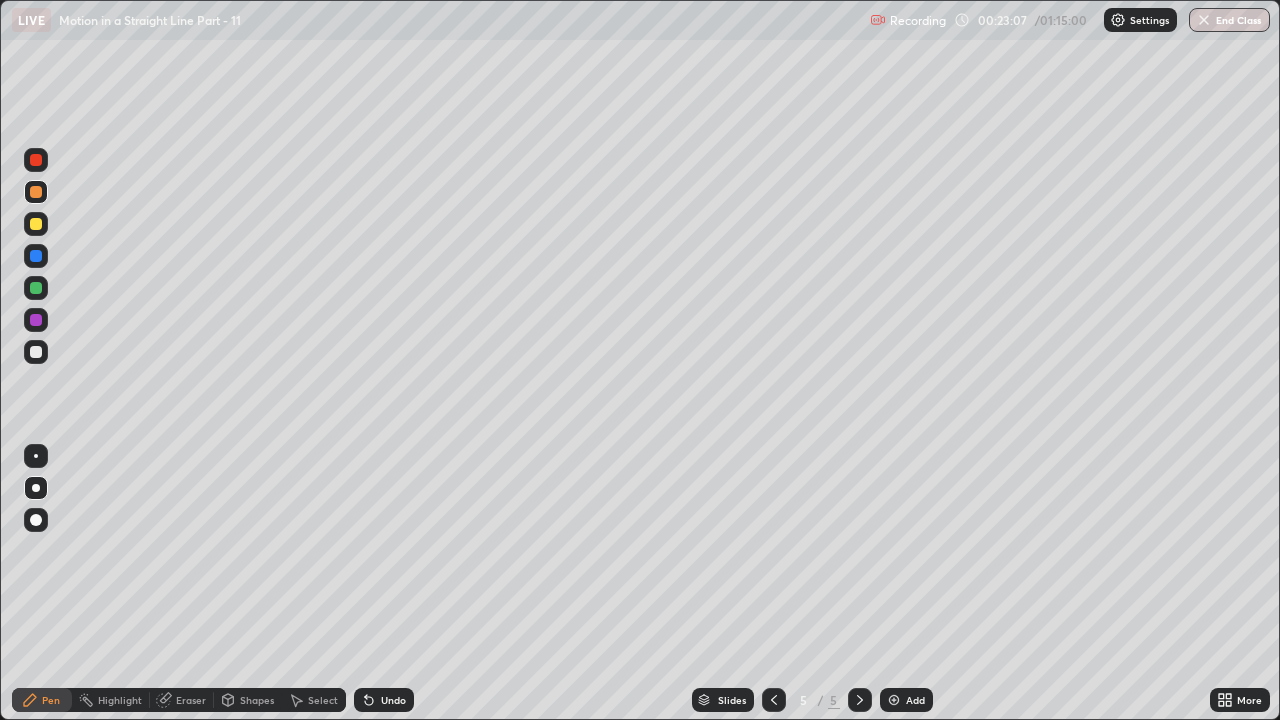 click on "Undo" at bounding box center [384, 700] 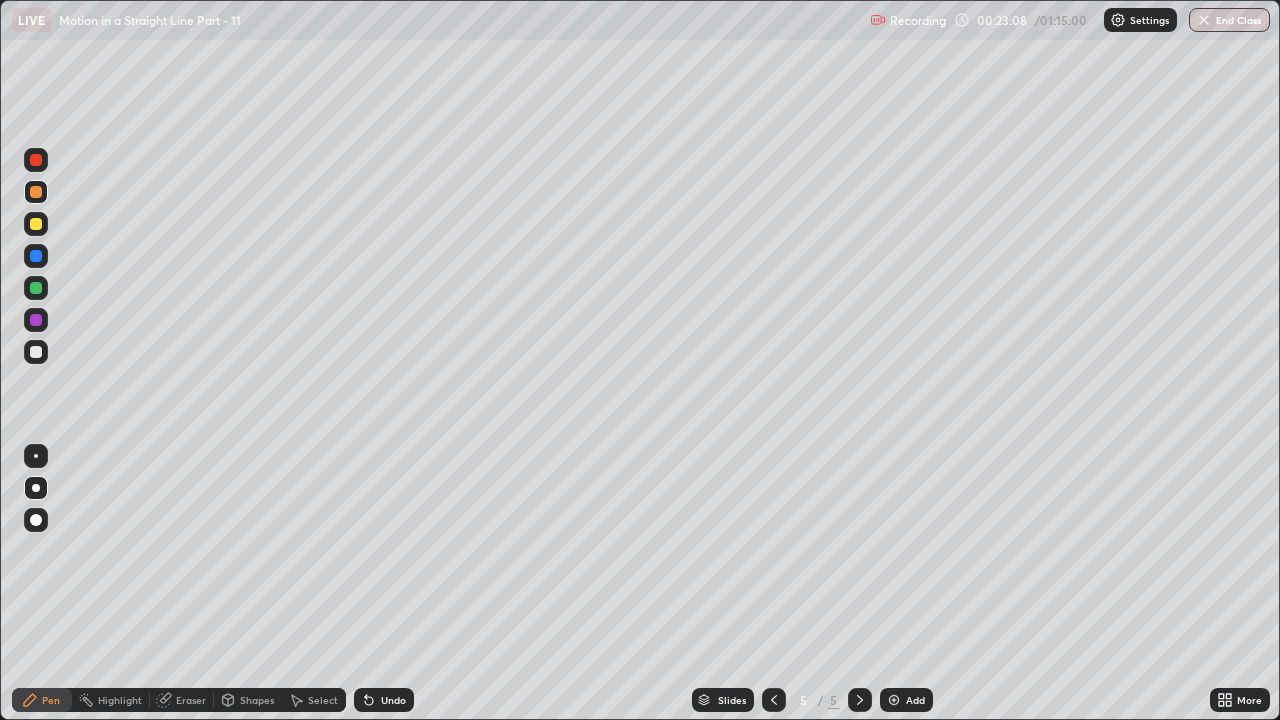 click on "Undo" at bounding box center (384, 700) 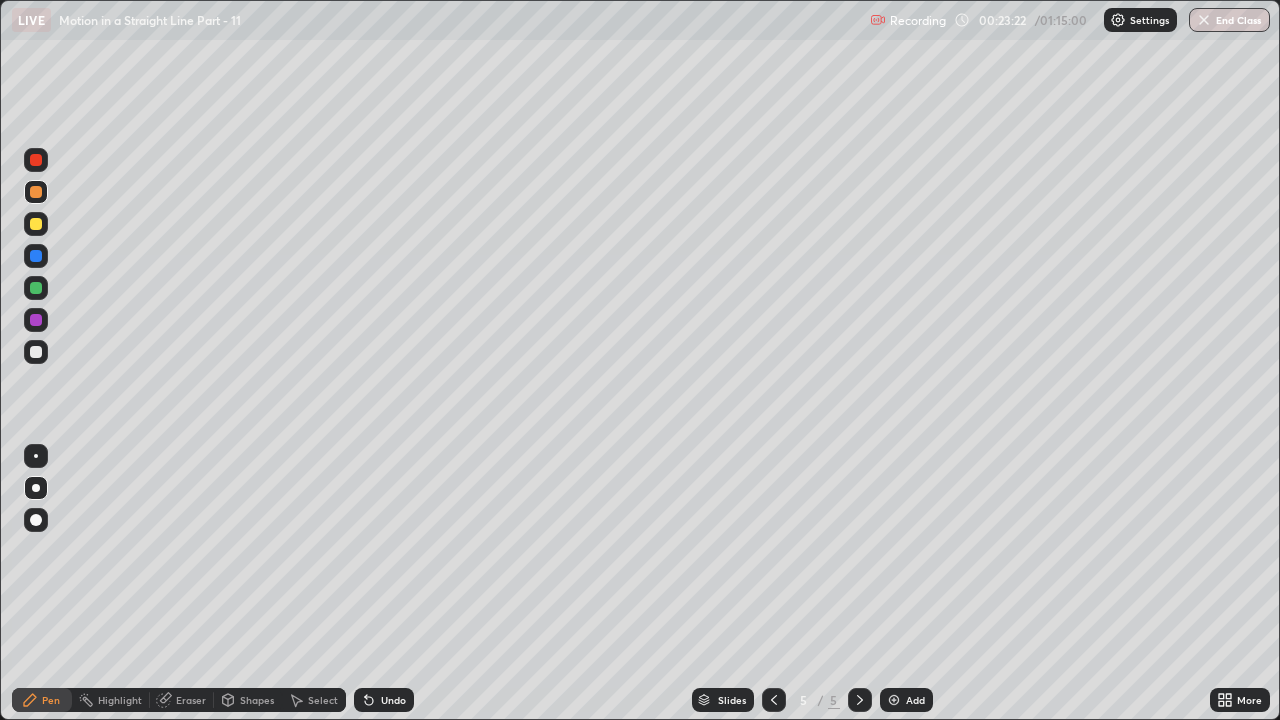 click at bounding box center (36, 160) 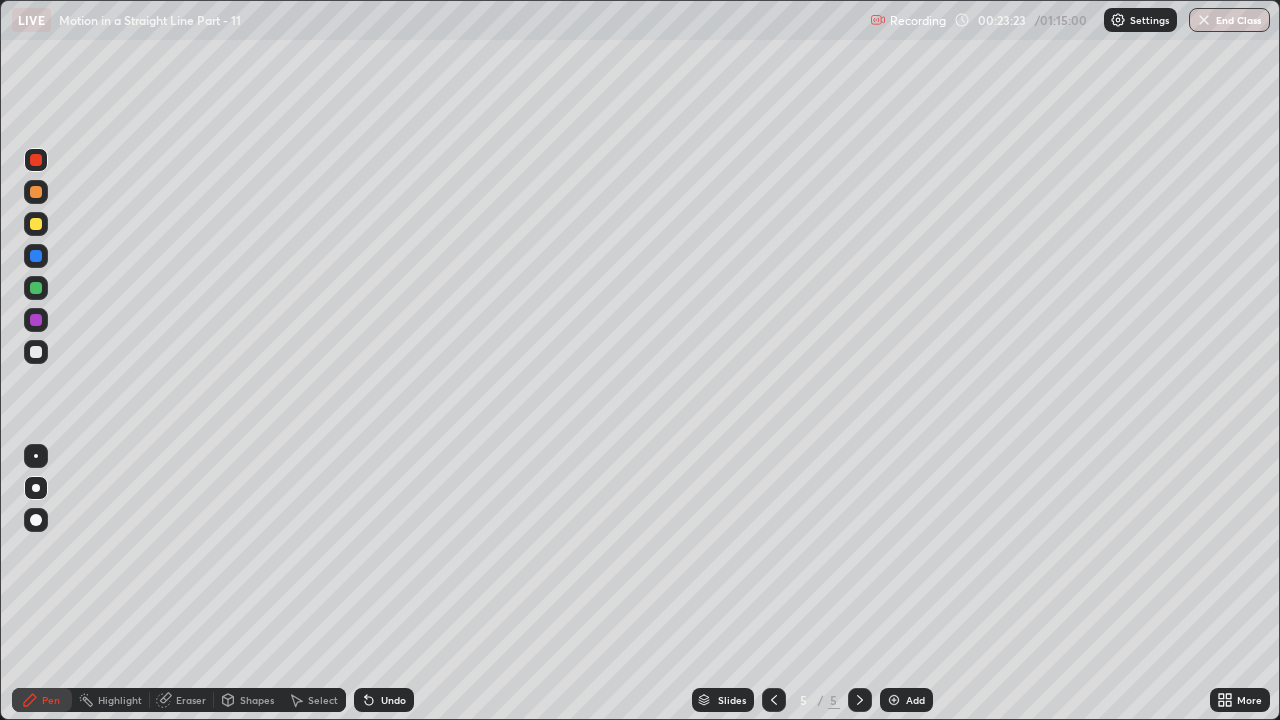 click at bounding box center (36, 256) 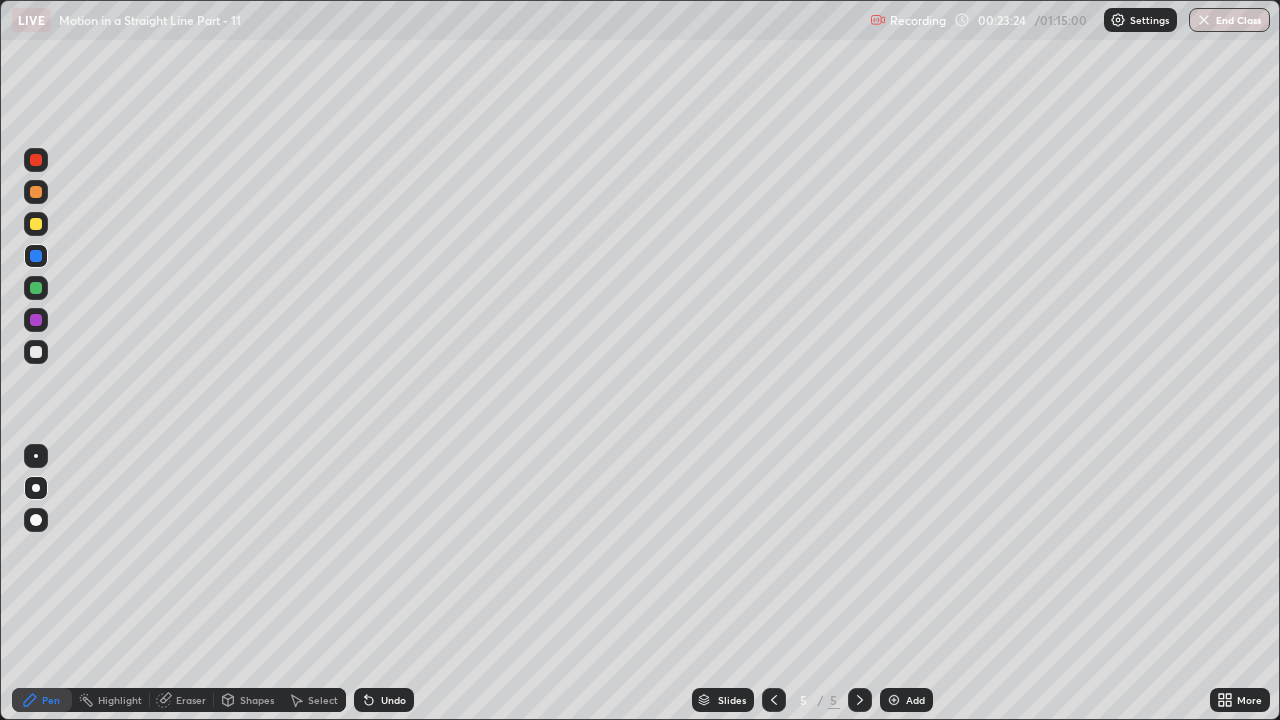 click at bounding box center (36, 288) 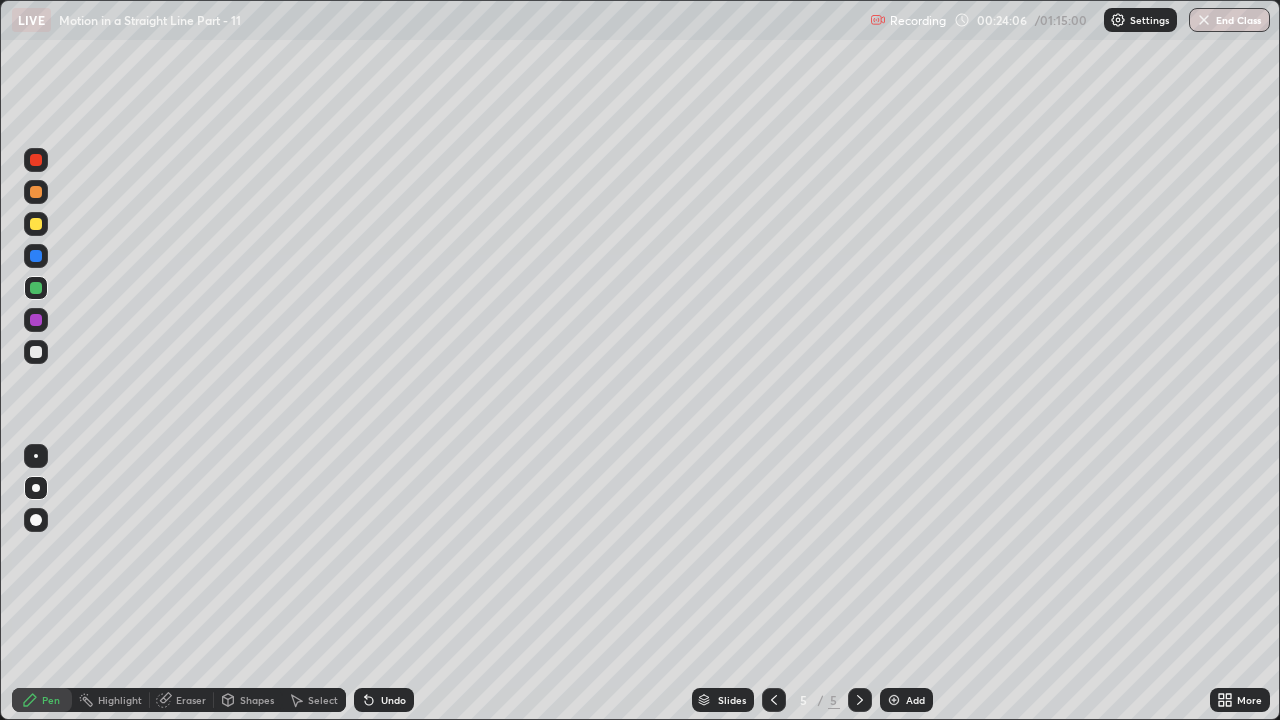 click at bounding box center [36, 320] 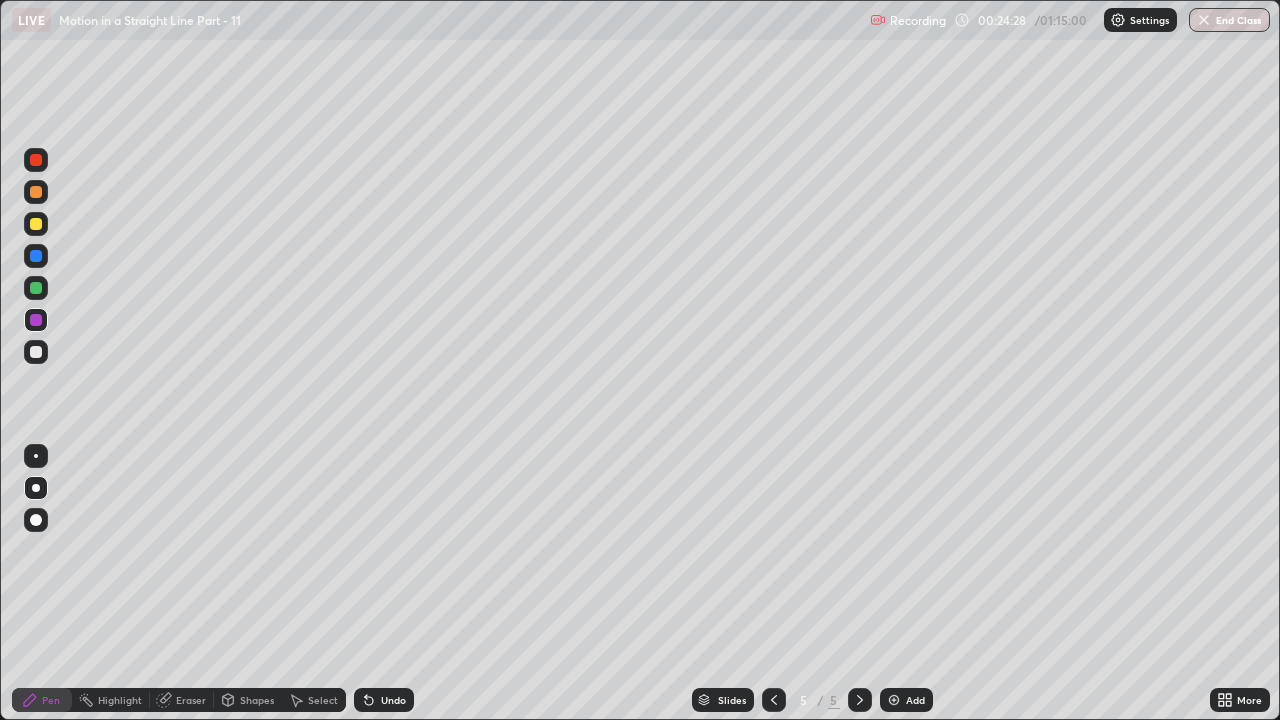 click at bounding box center (36, 288) 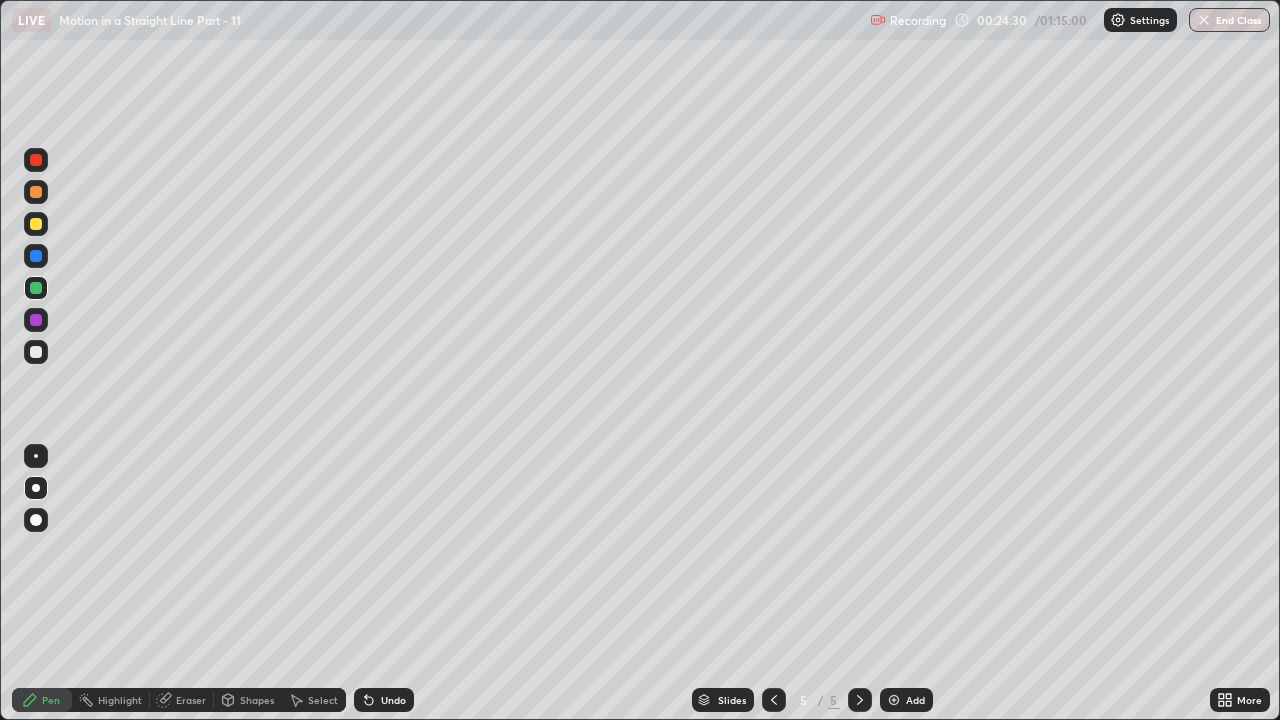 click at bounding box center (36, 224) 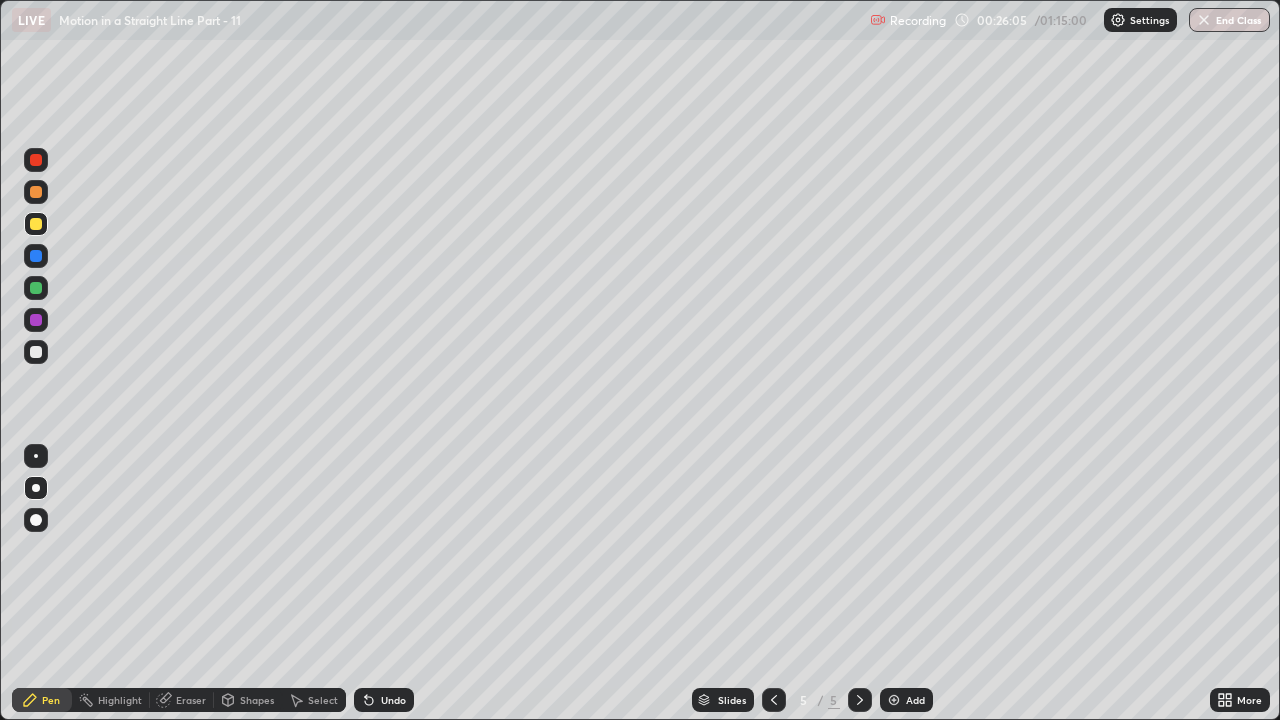 click on "Undo" at bounding box center [393, 700] 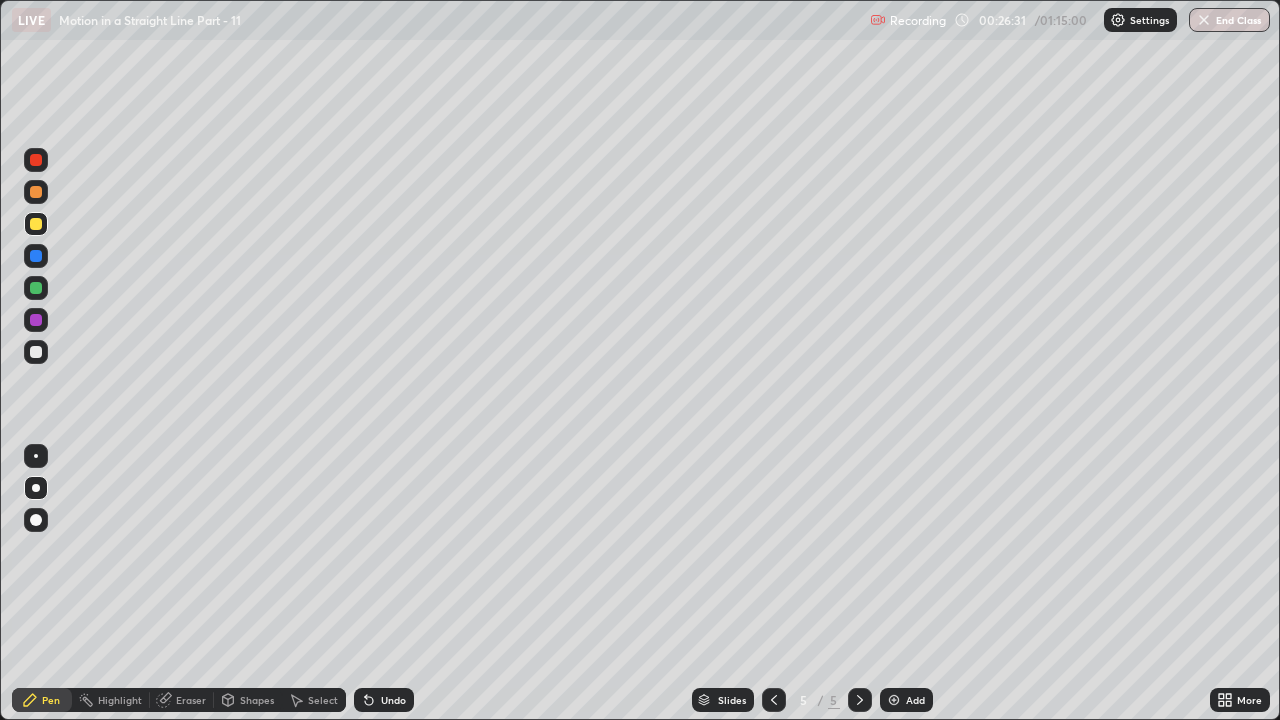 click at bounding box center [36, 288] 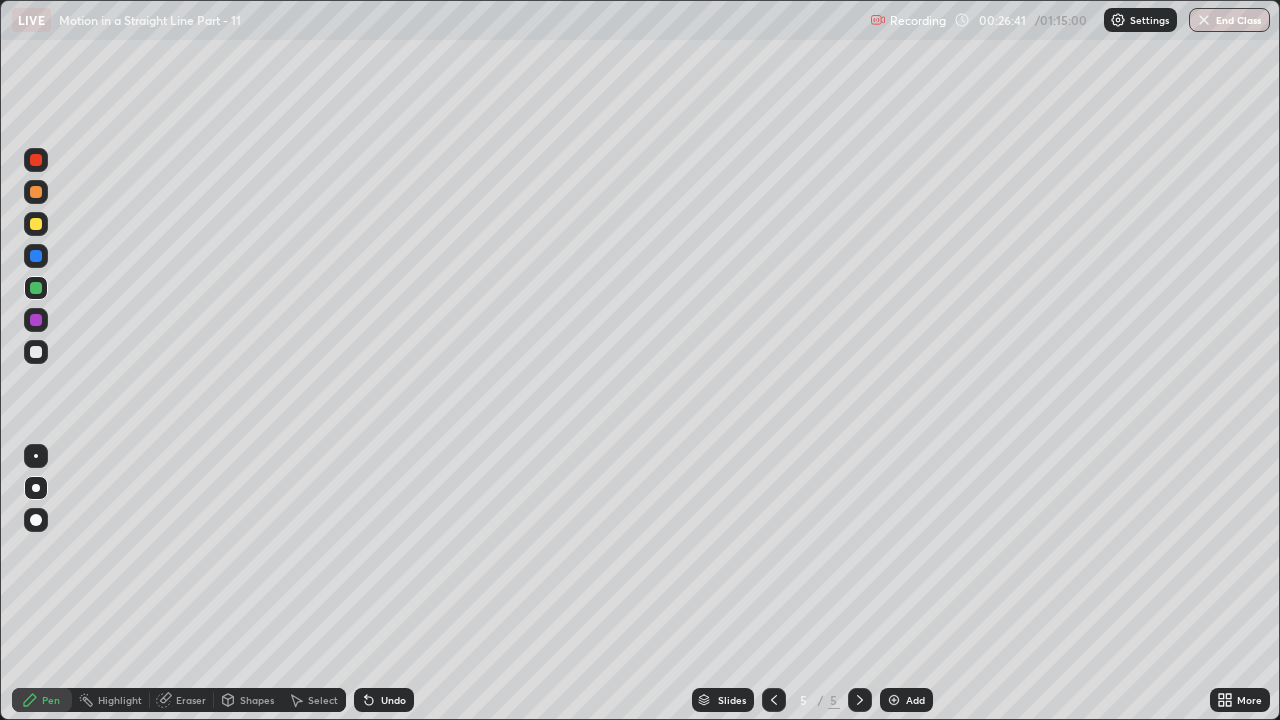 click at bounding box center (36, 224) 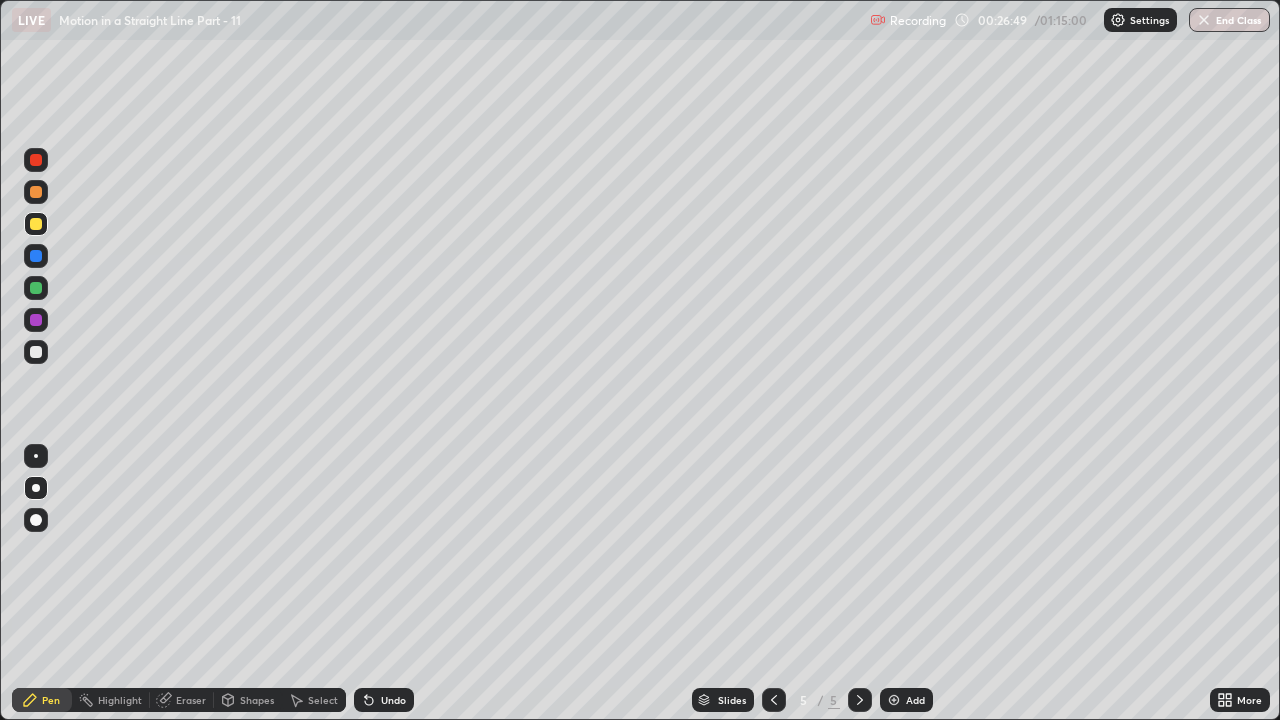 click at bounding box center [36, 256] 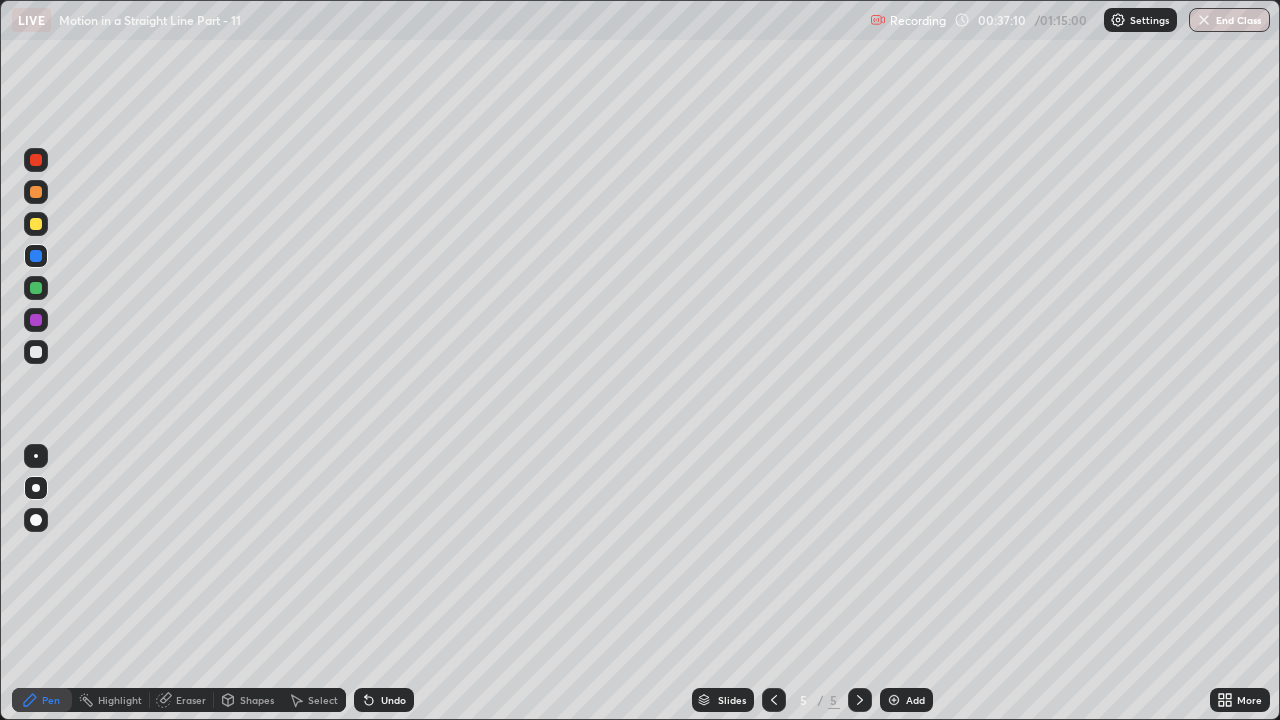 click on "Add" at bounding box center [906, 700] 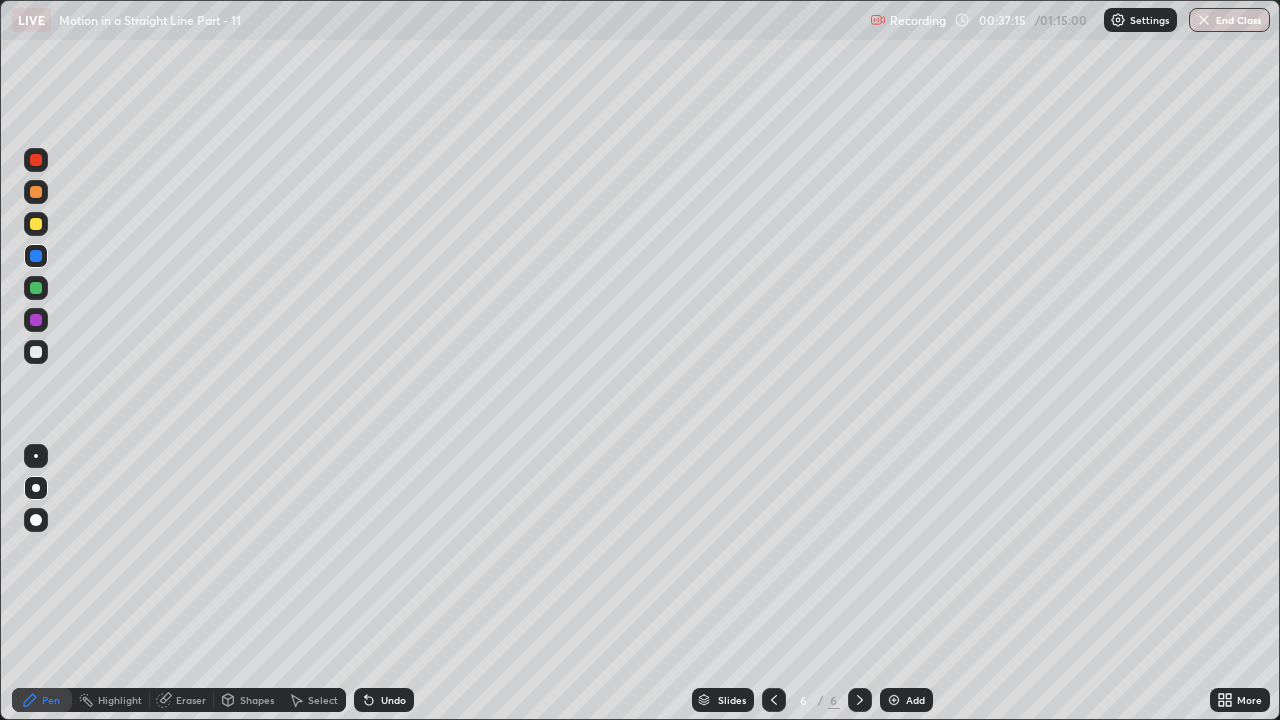 click at bounding box center [36, 224] 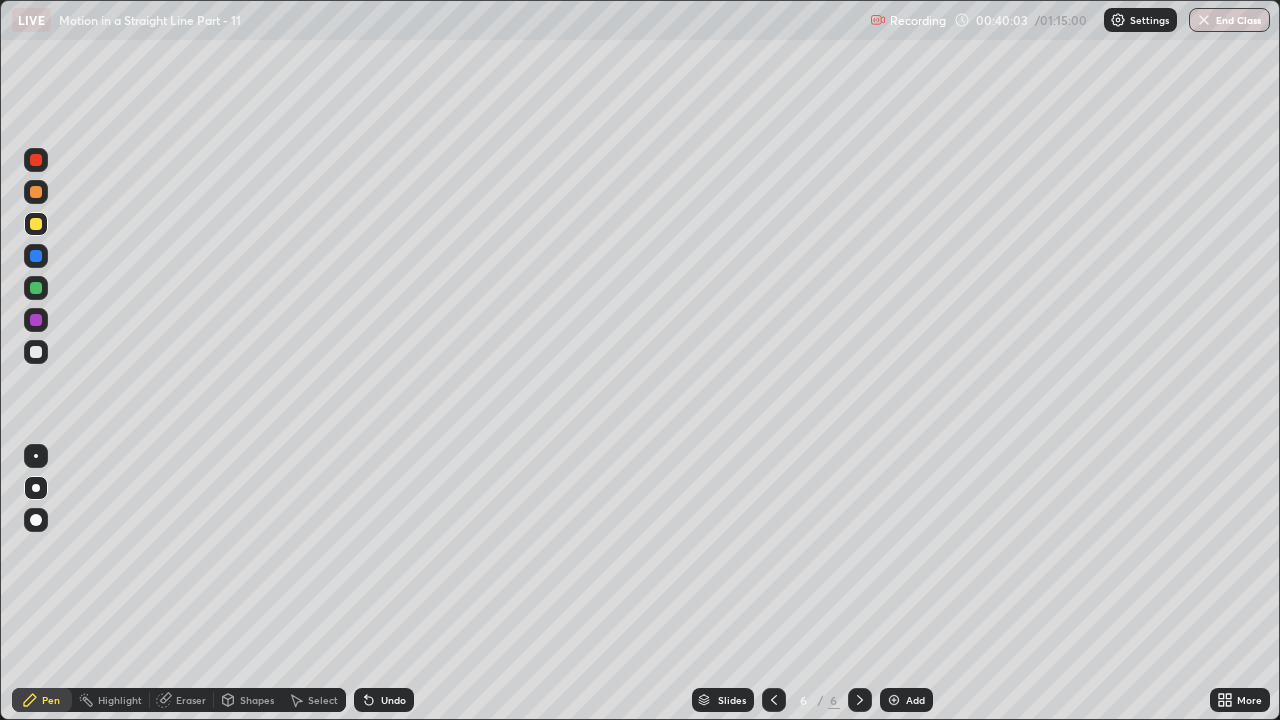 click at bounding box center [36, 352] 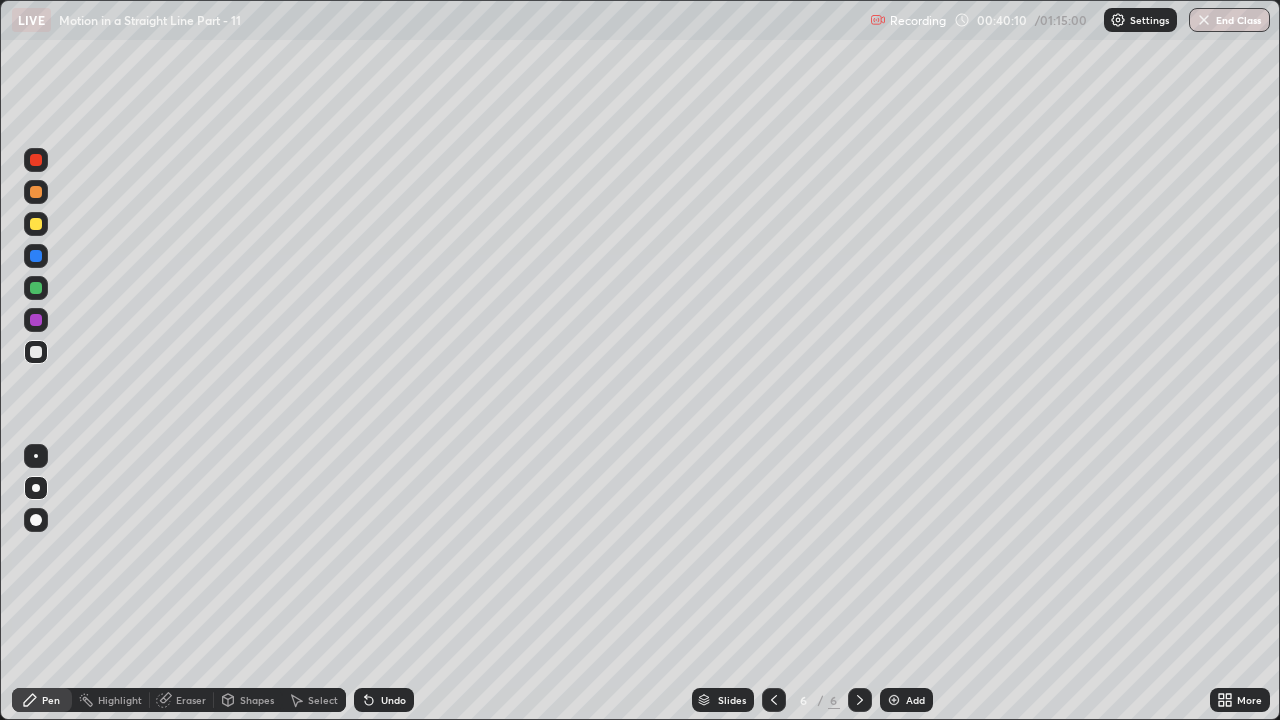 click on "Eraser" at bounding box center [191, 700] 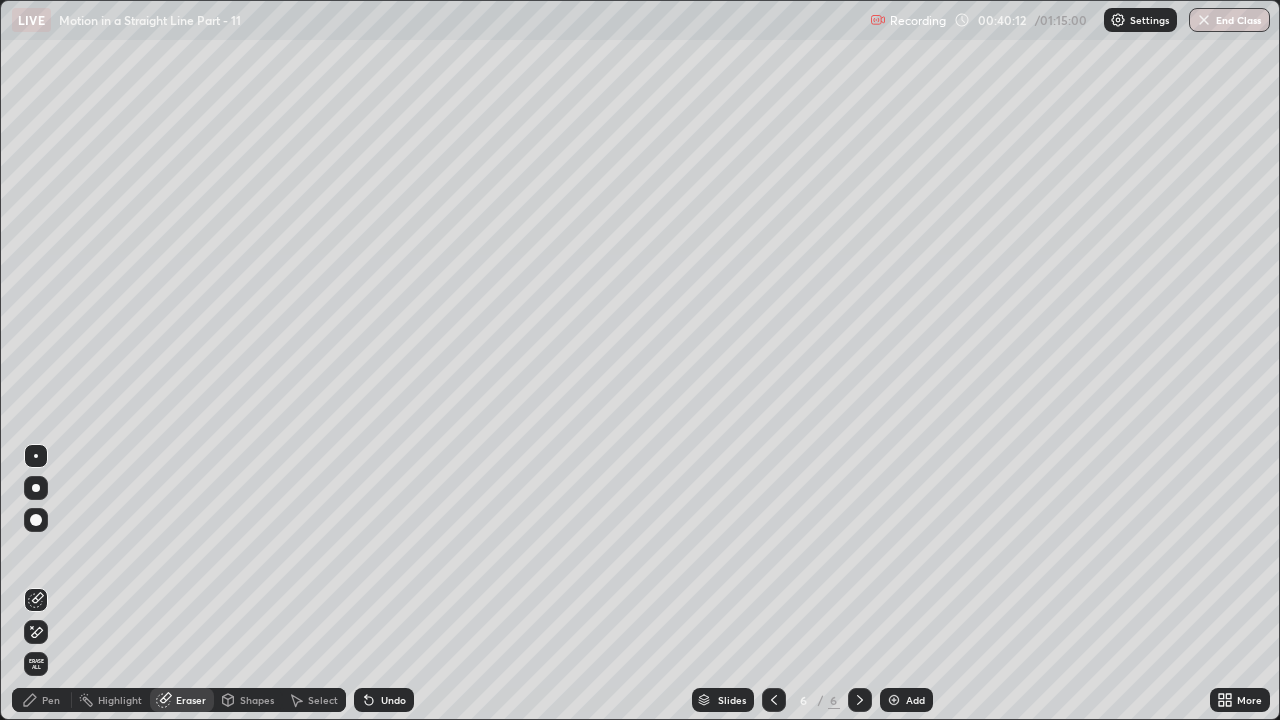 click at bounding box center (36, 520) 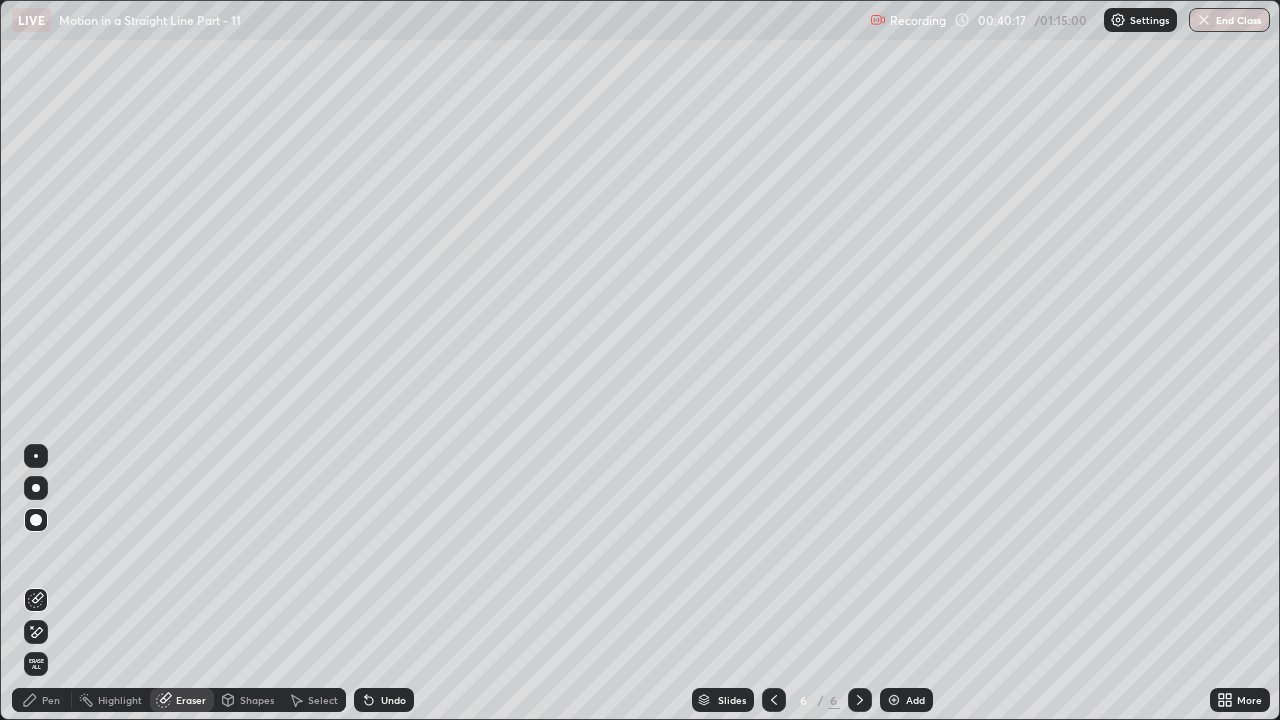 click on "Pen" at bounding box center (42, 700) 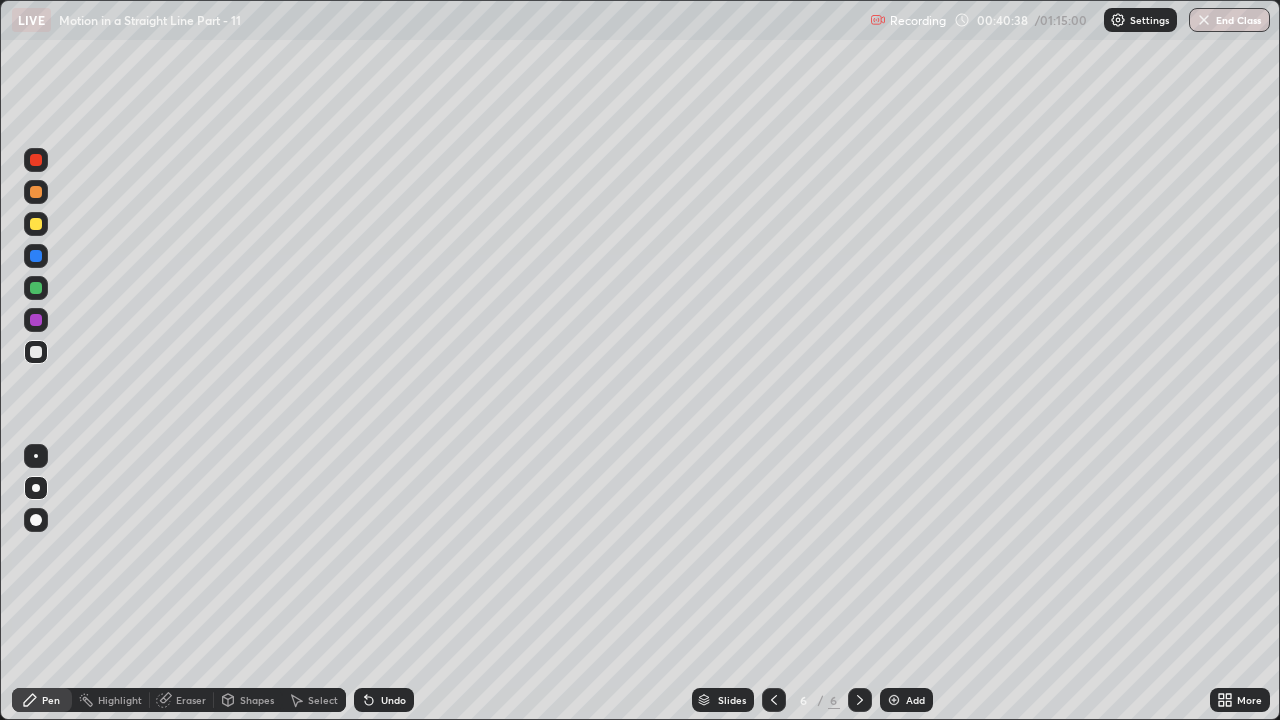 click at bounding box center [36, 224] 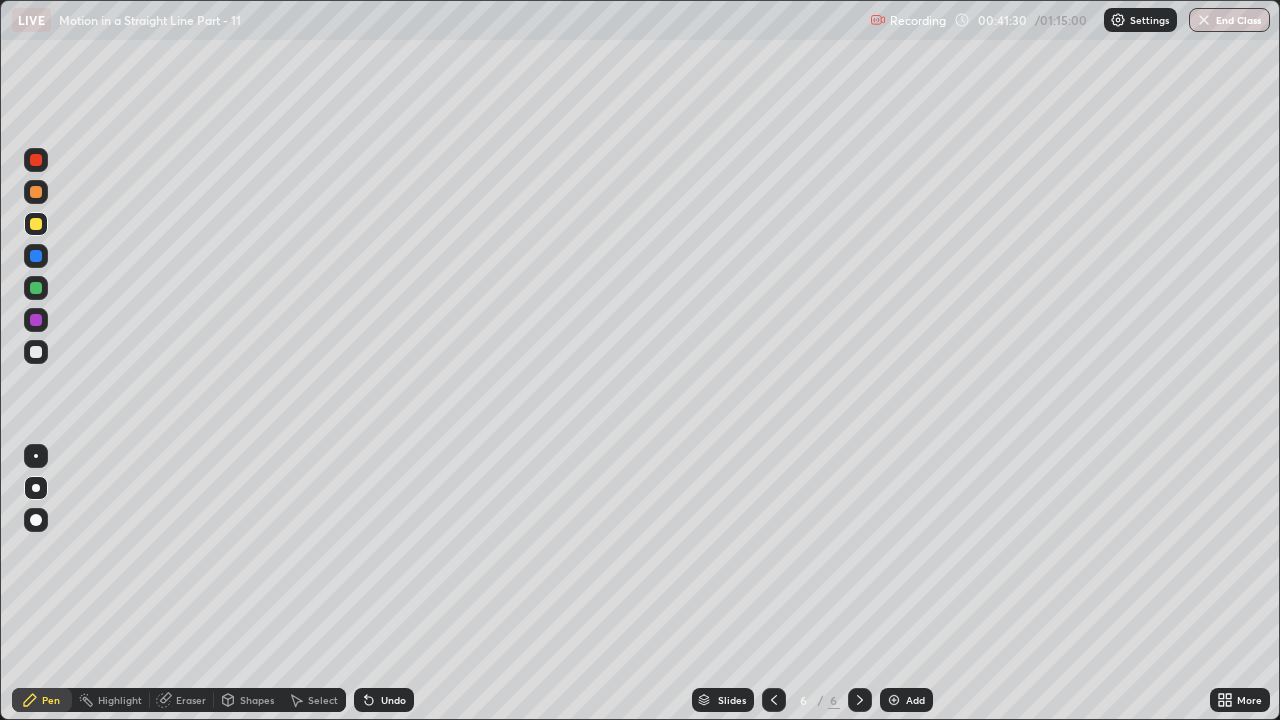 click on "Undo" at bounding box center [393, 700] 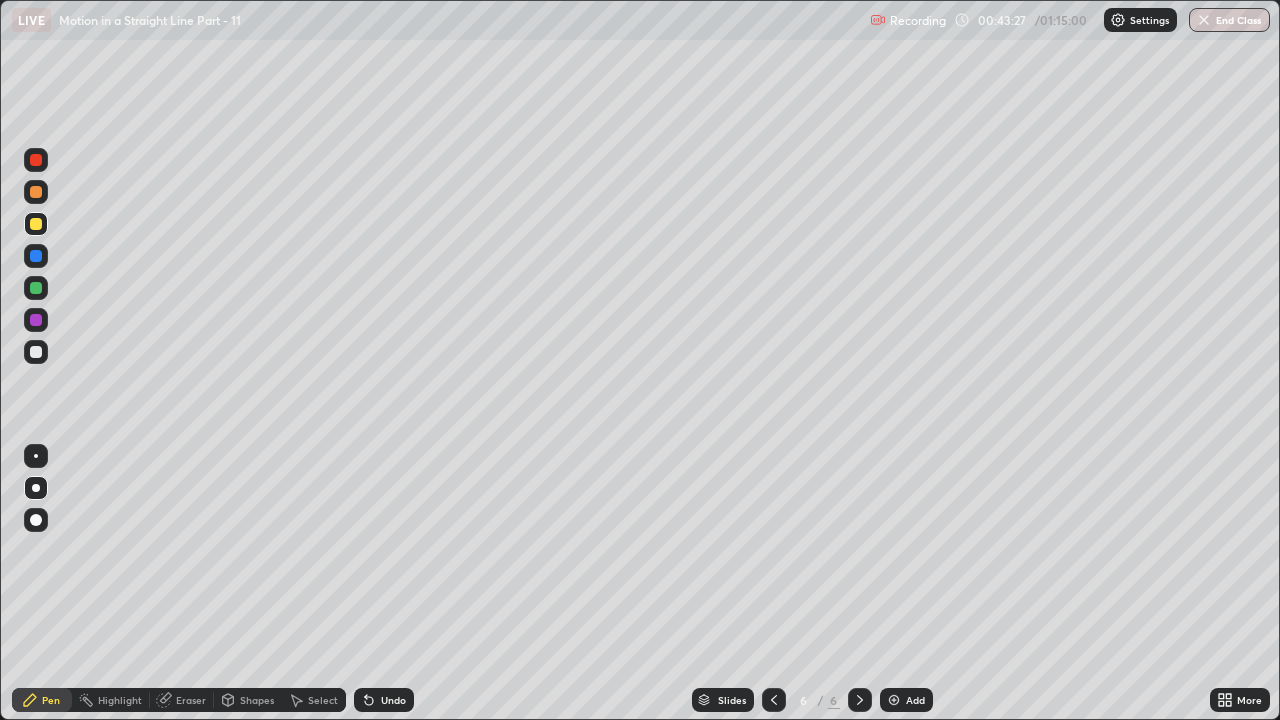 click at bounding box center [36, 288] 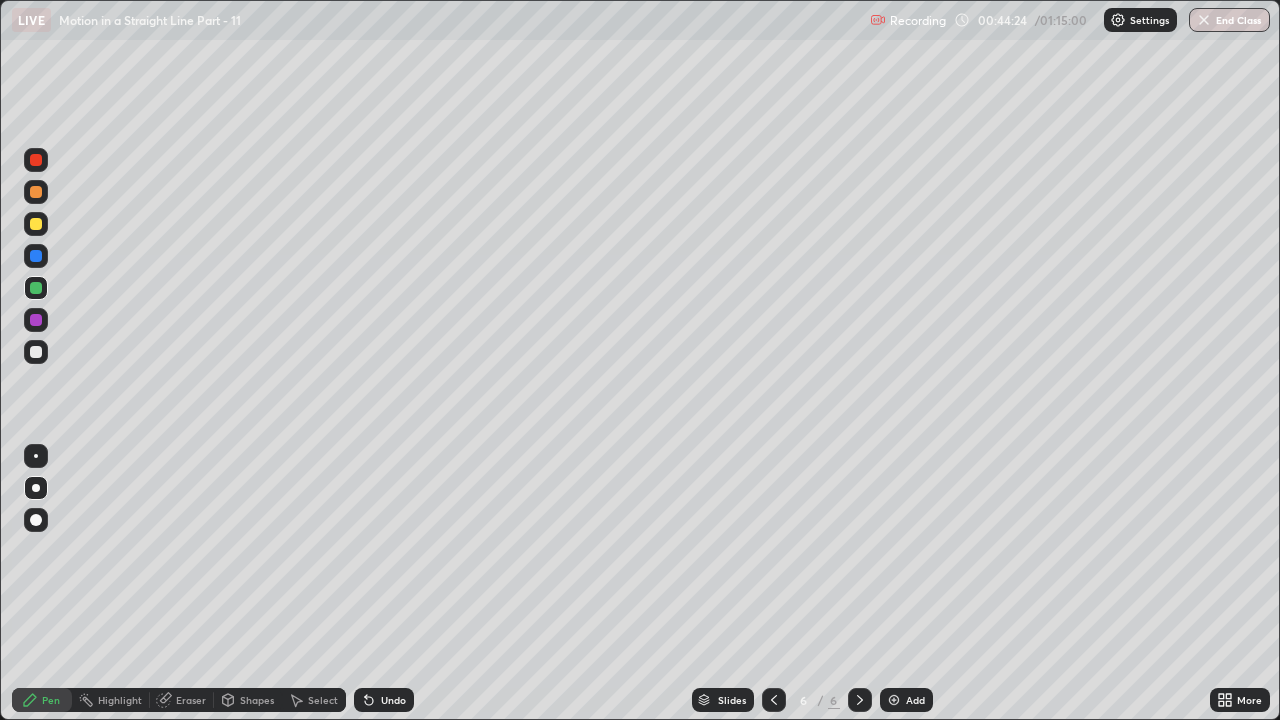 click 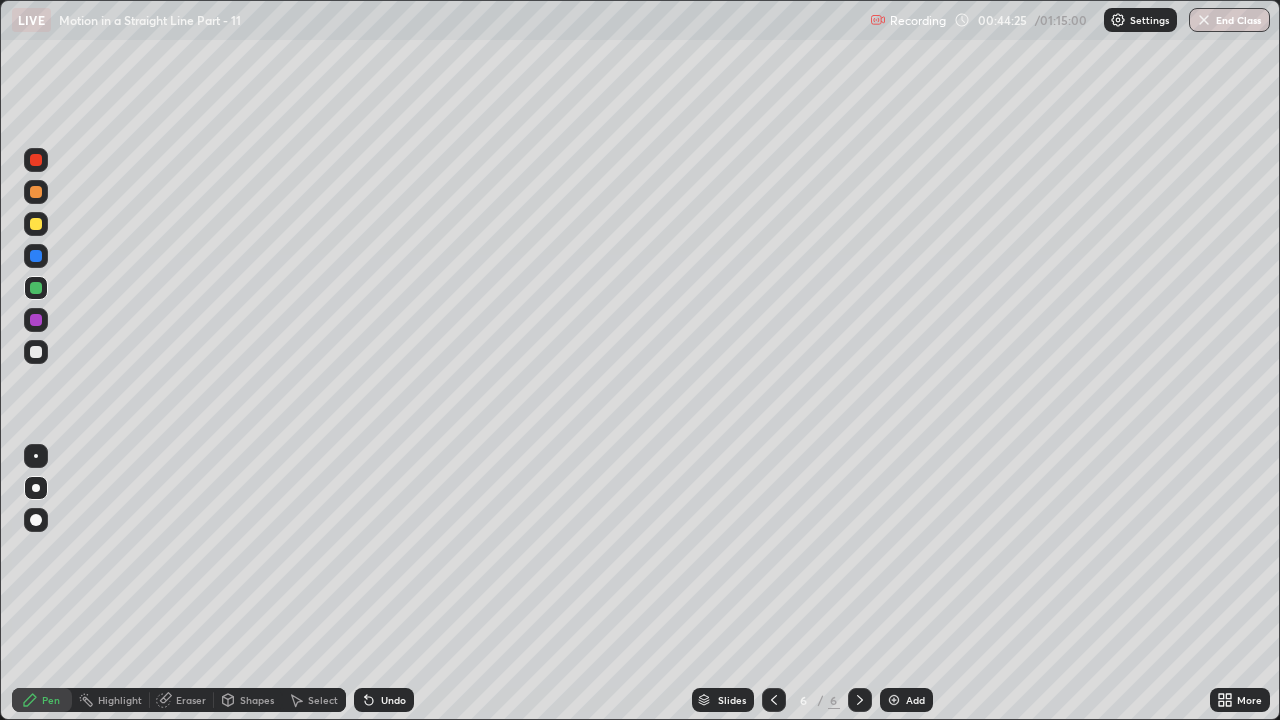 click 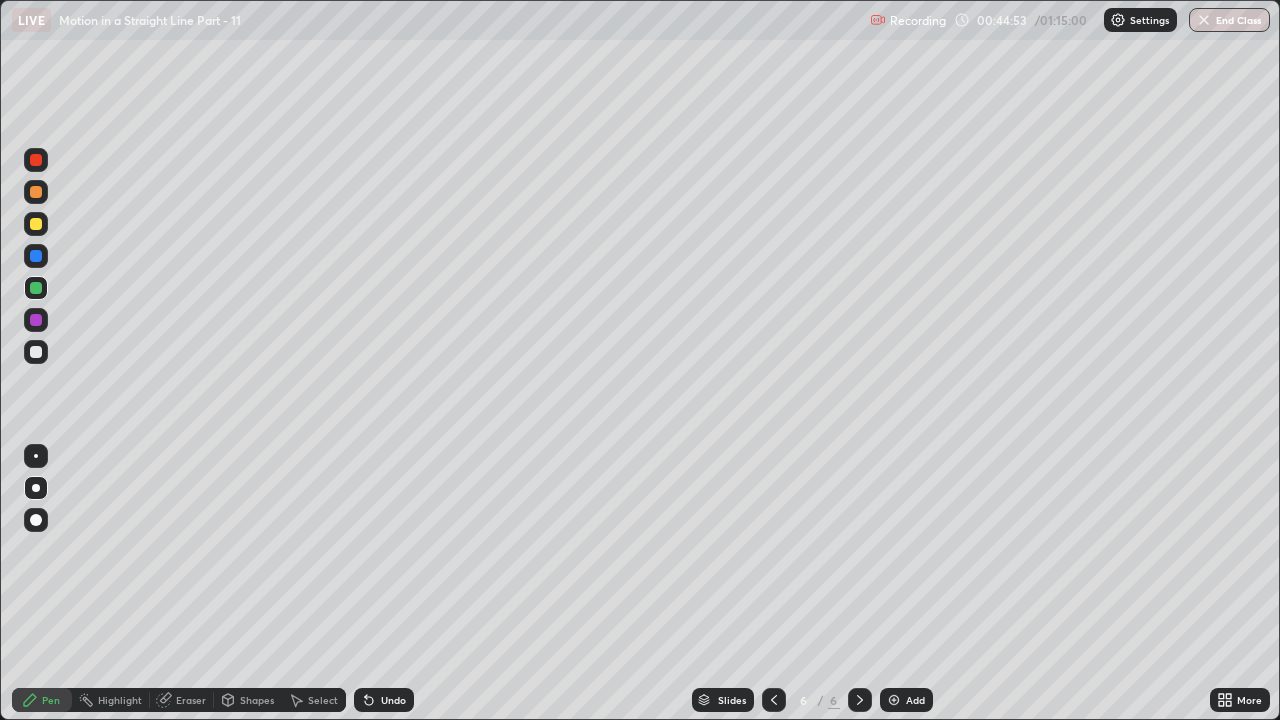 click on "Undo" at bounding box center [393, 700] 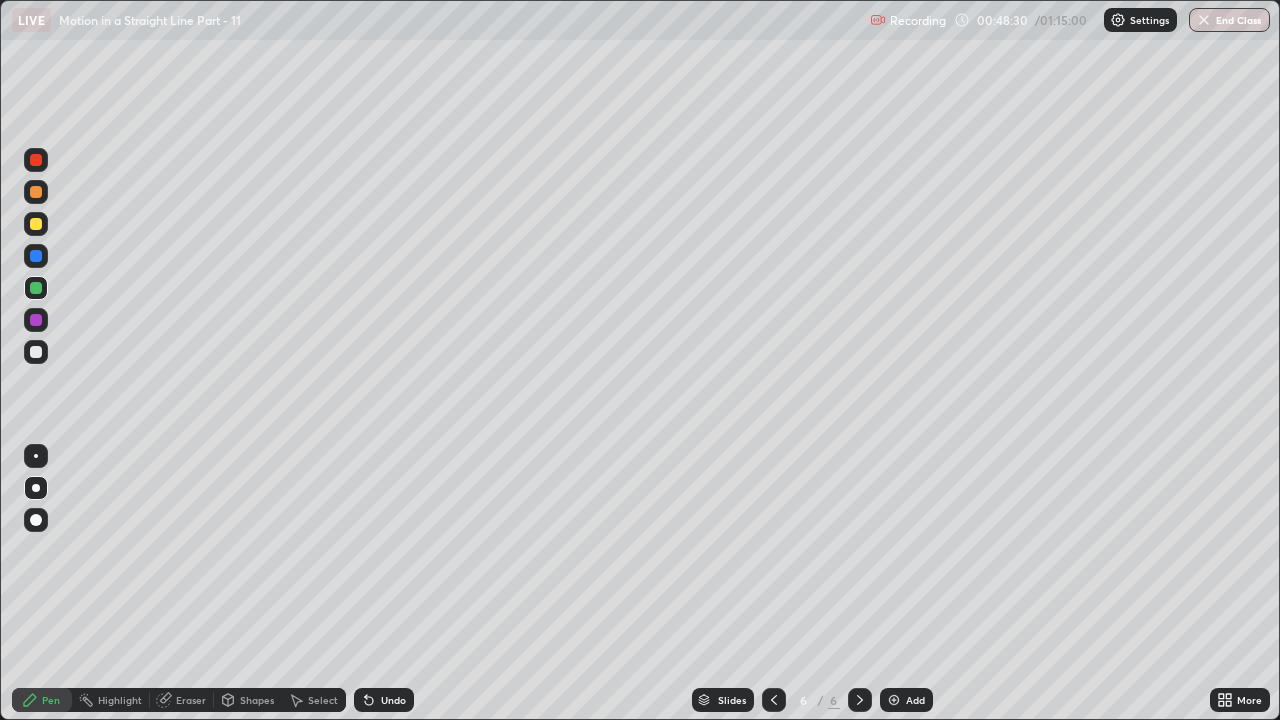 click at bounding box center [894, 700] 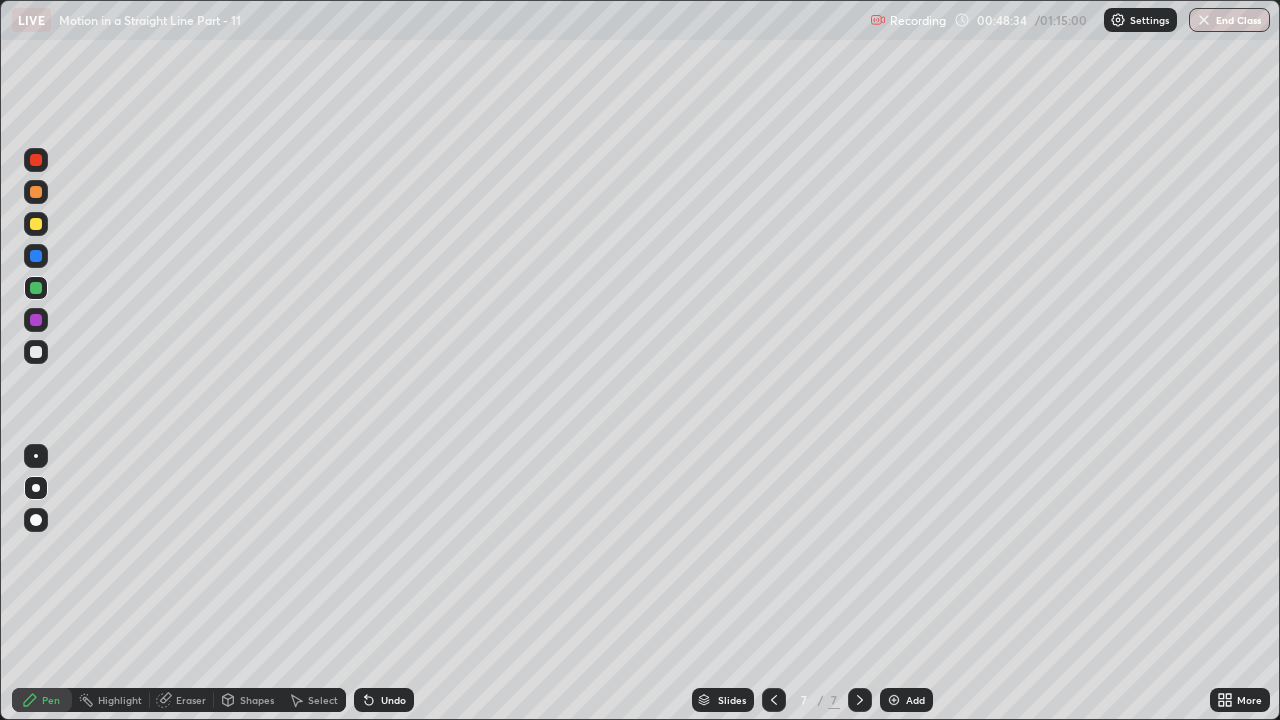click at bounding box center [36, 224] 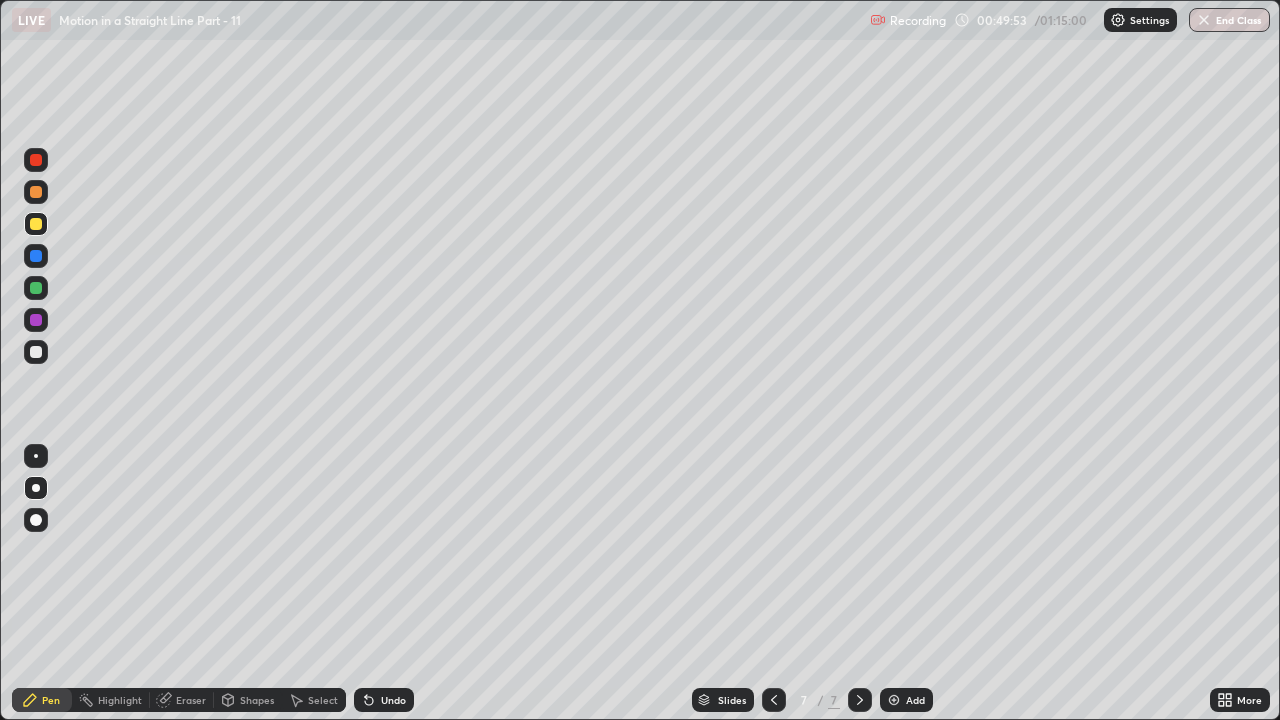 click on "Eraser" at bounding box center (191, 700) 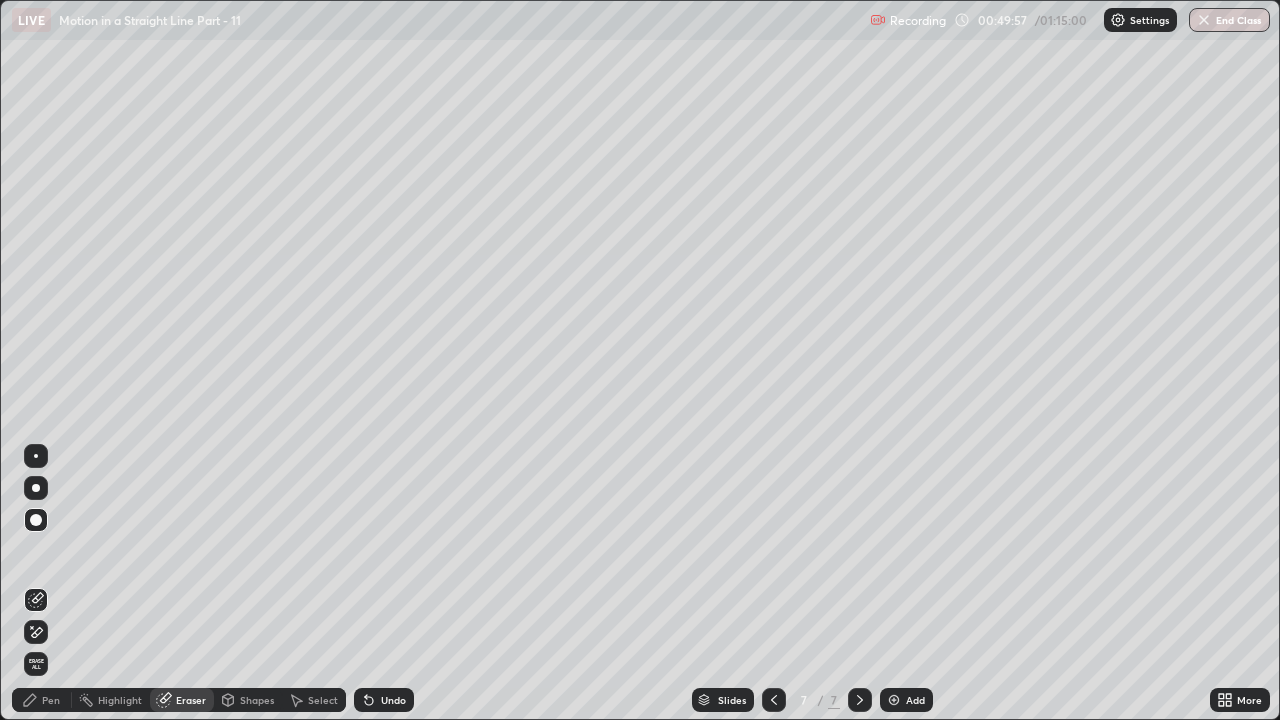 click at bounding box center [36, 456] 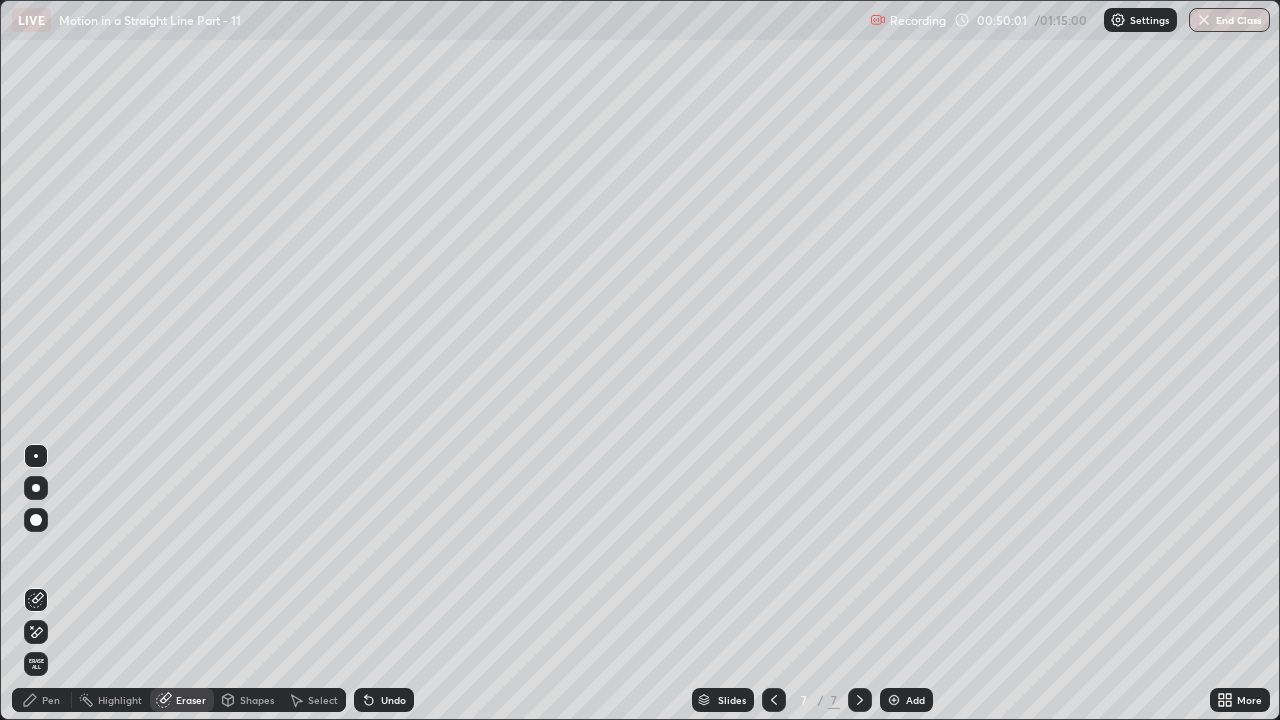 click 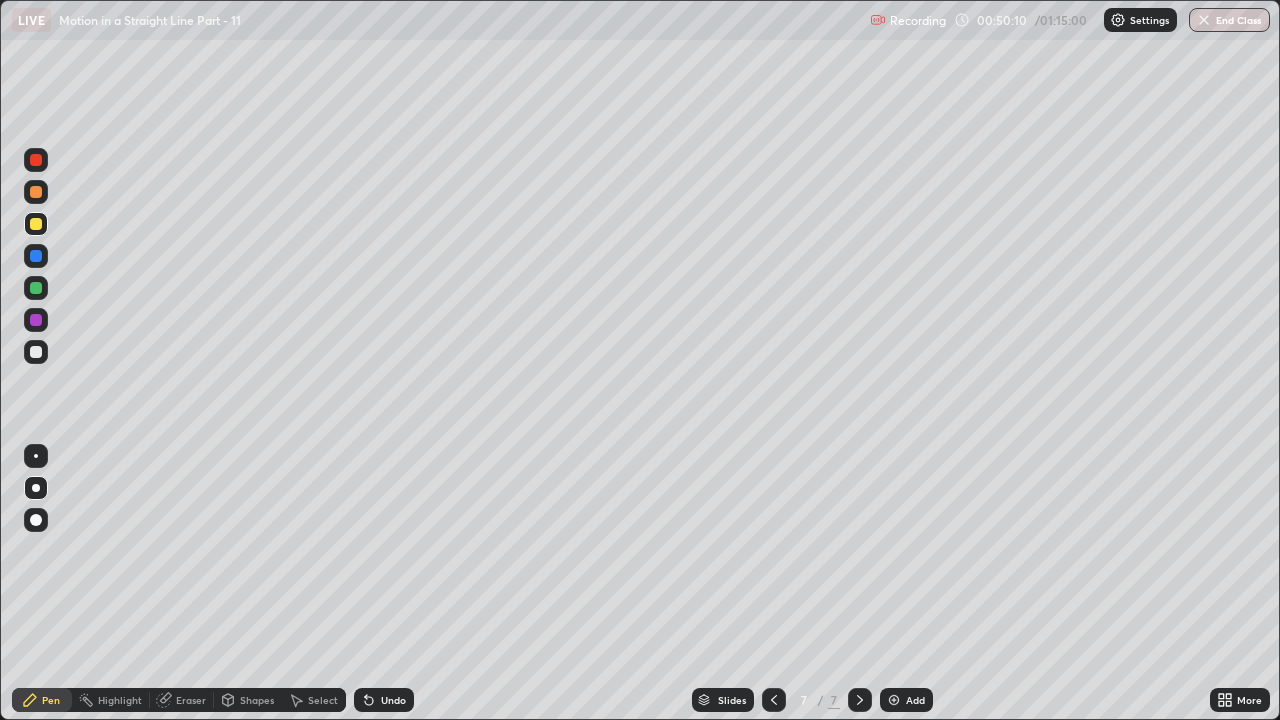 click at bounding box center (36, 192) 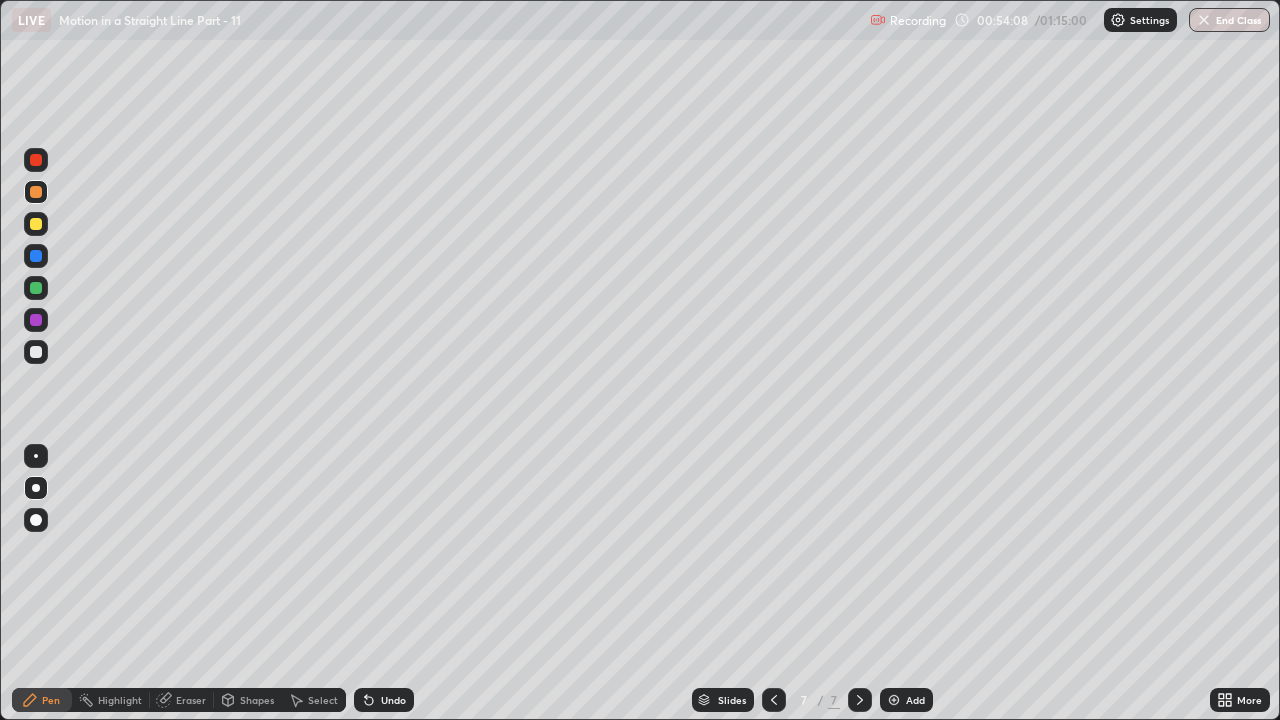 click on "Add" at bounding box center [915, 700] 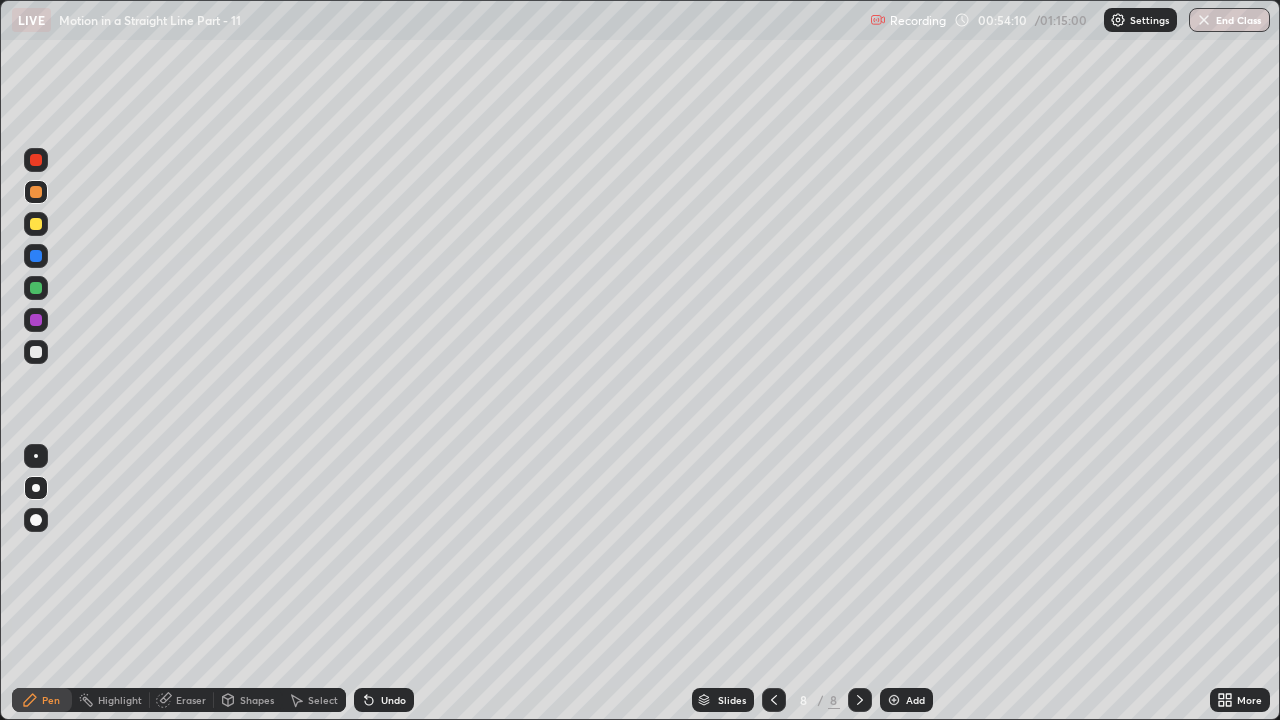 click at bounding box center [36, 224] 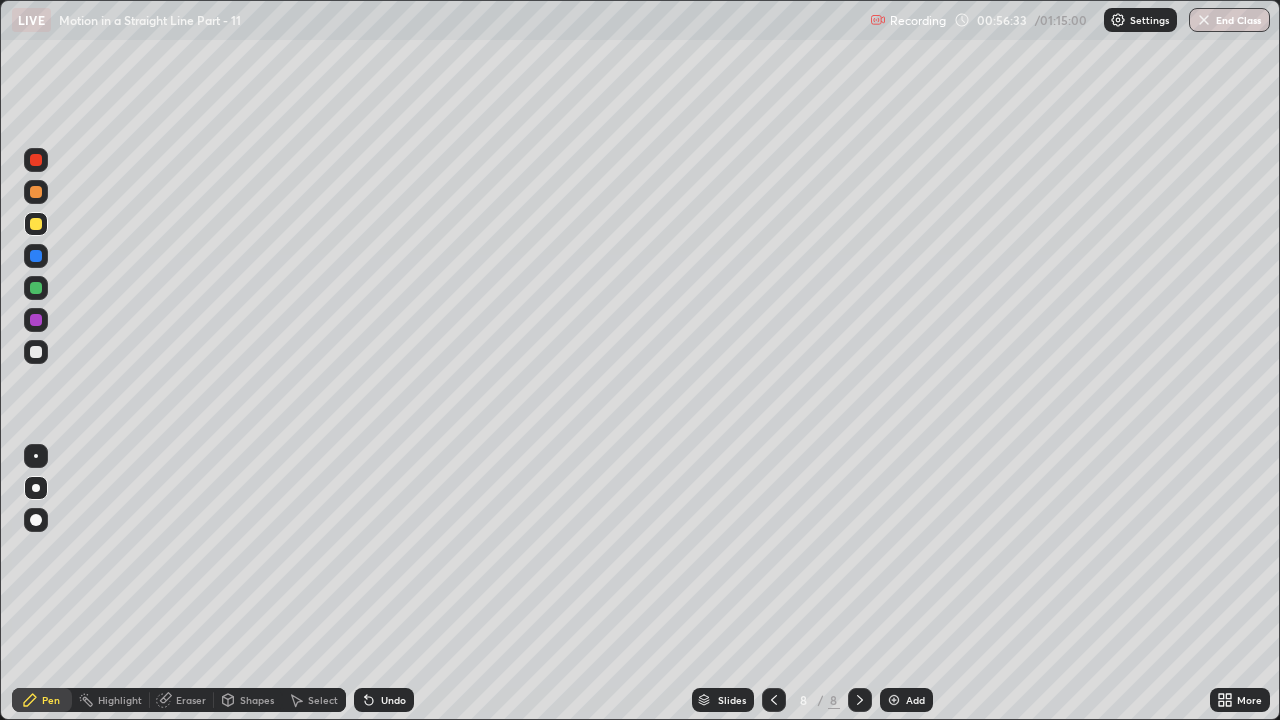 click on "Add" at bounding box center (906, 700) 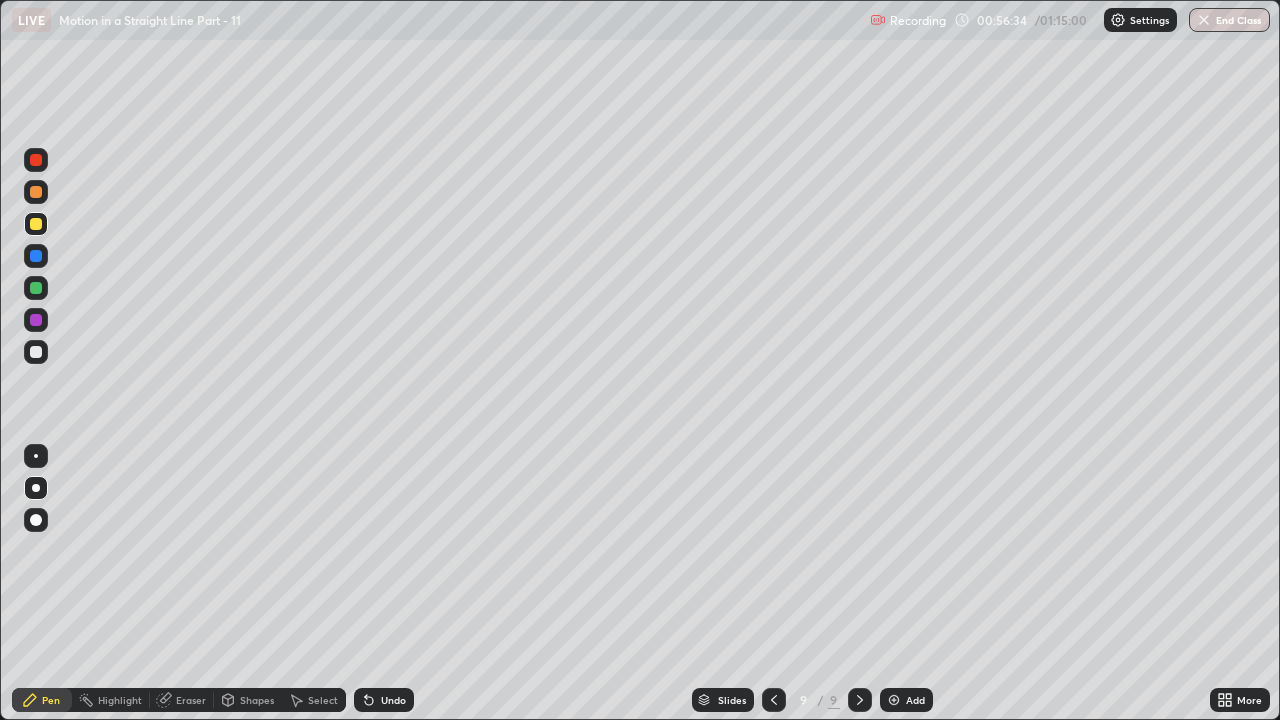 click at bounding box center (36, 224) 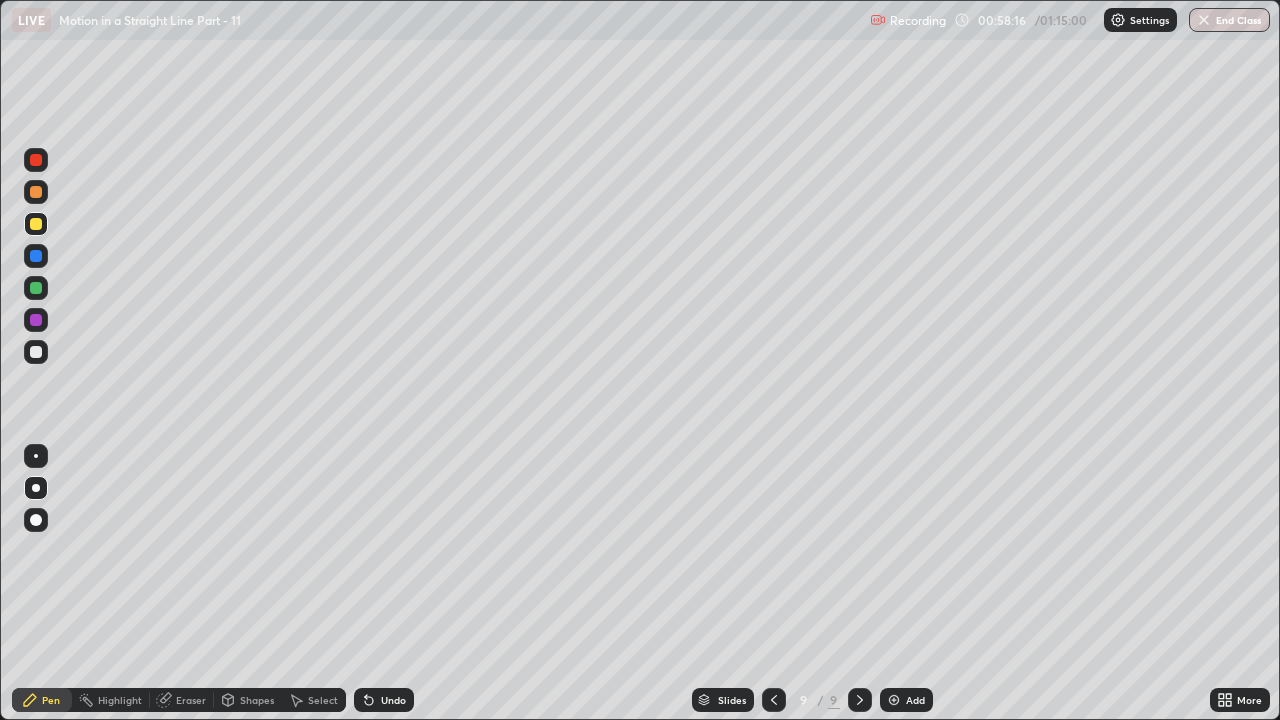 click on "Undo" at bounding box center [393, 700] 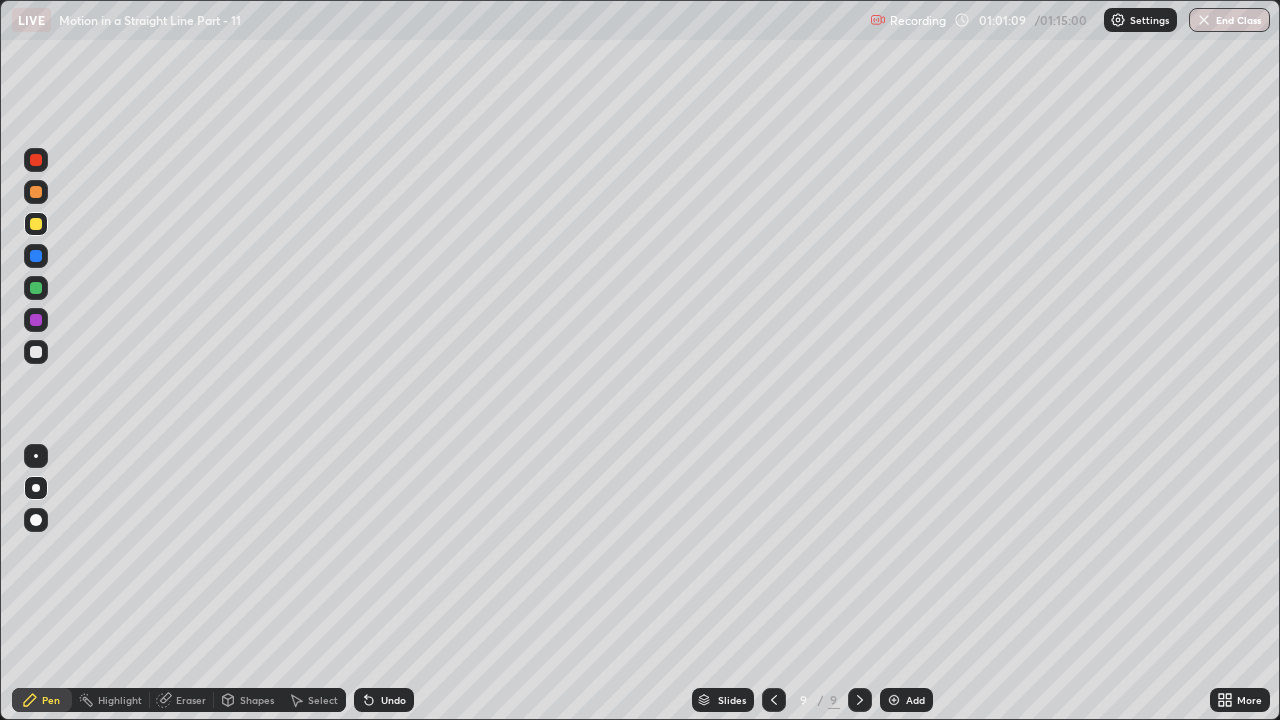 click at bounding box center [36, 288] 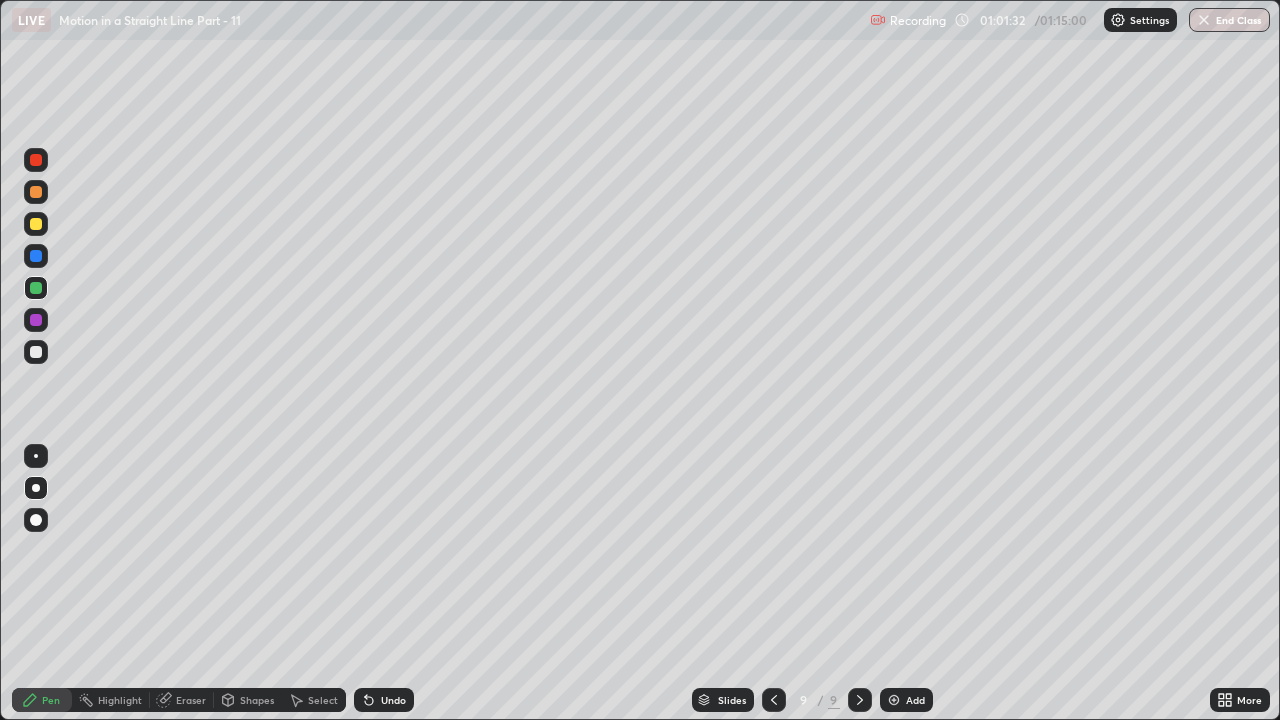 click at bounding box center (36, 224) 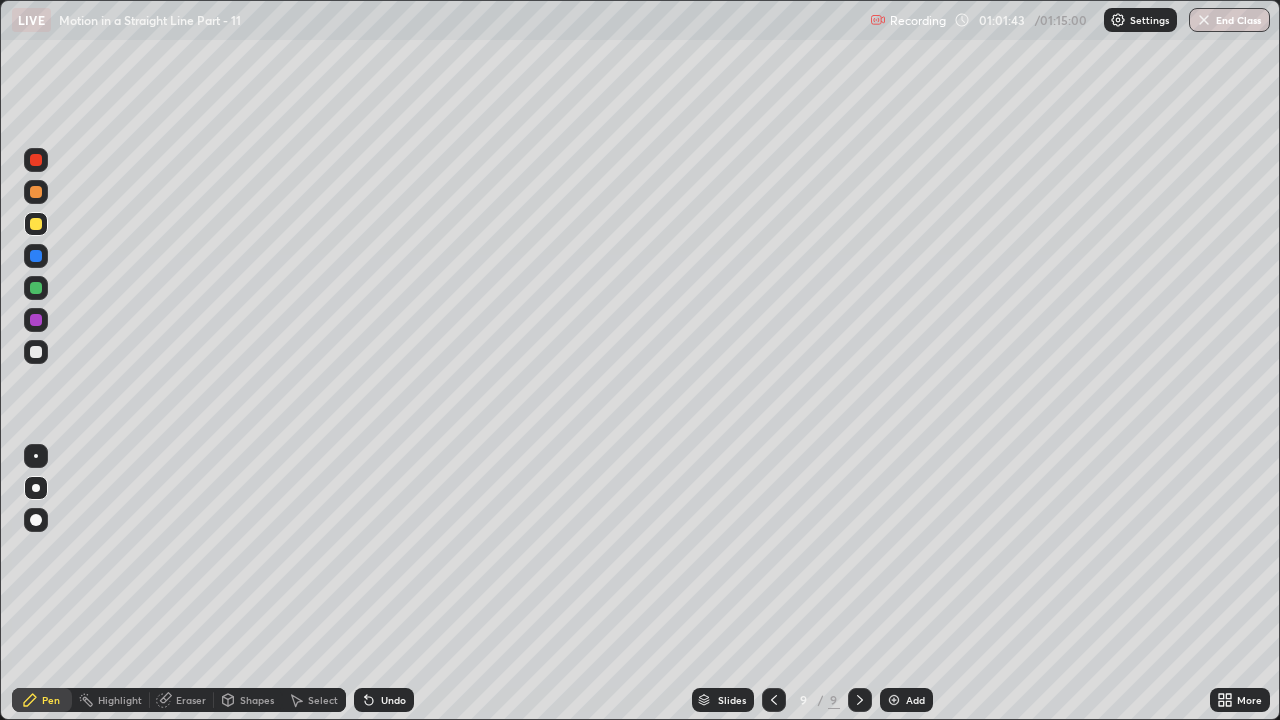 click on "Undo" at bounding box center [393, 700] 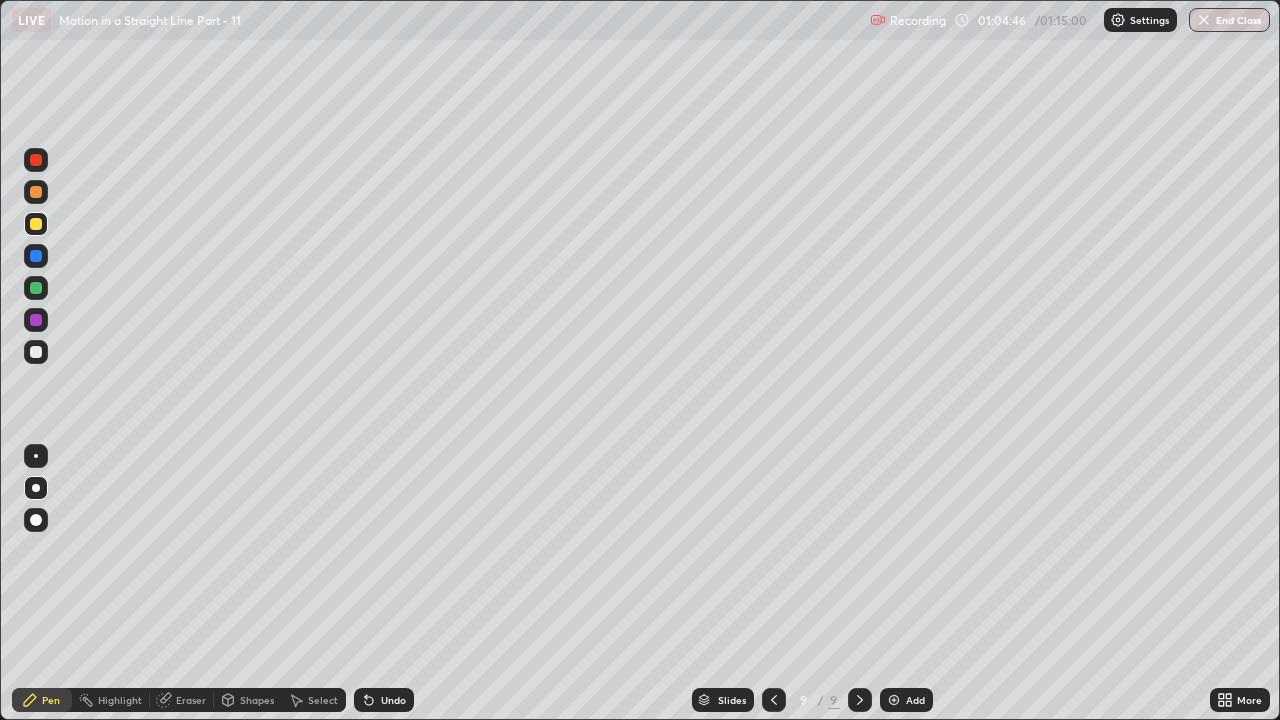 click on "Add" at bounding box center (915, 700) 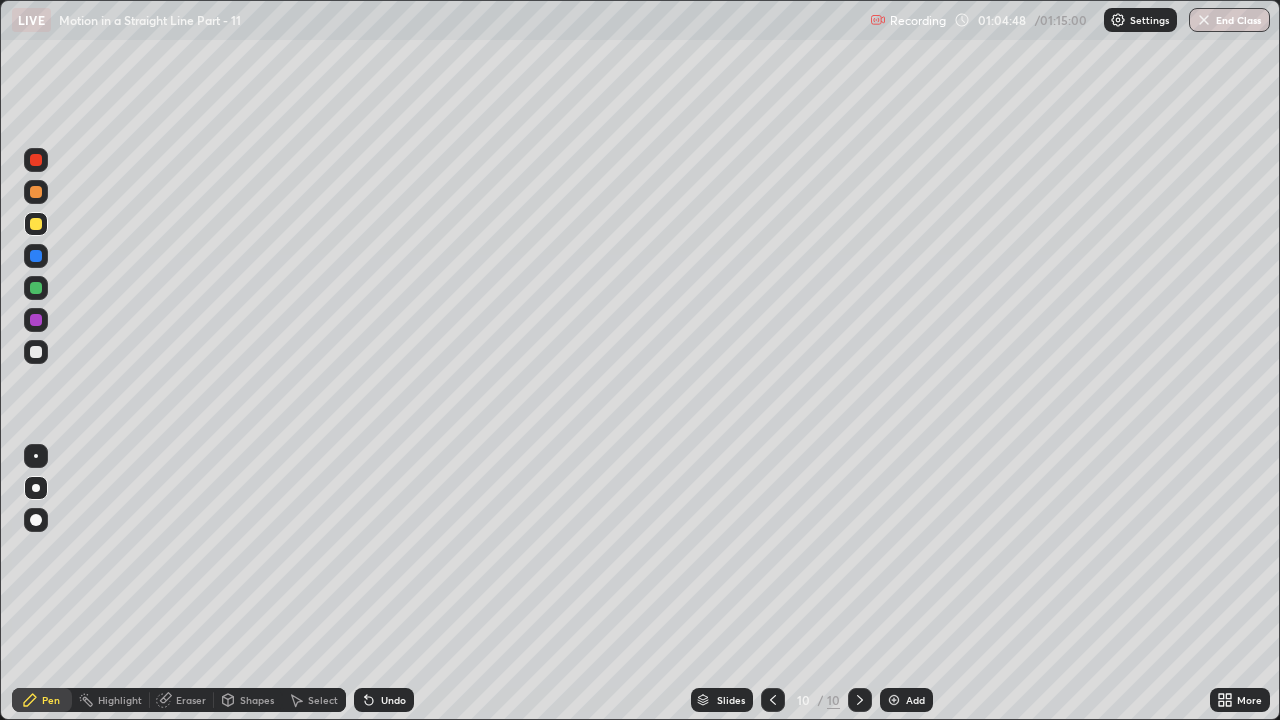 click at bounding box center [36, 224] 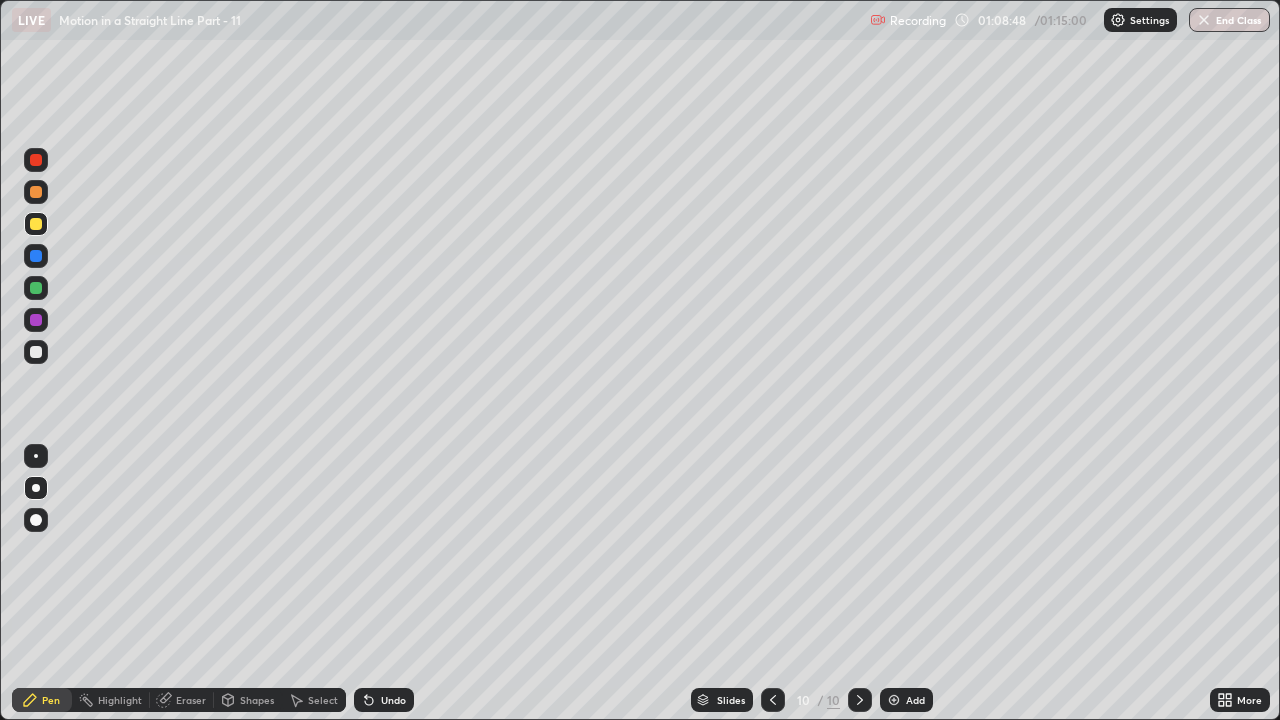 click at bounding box center [36, 288] 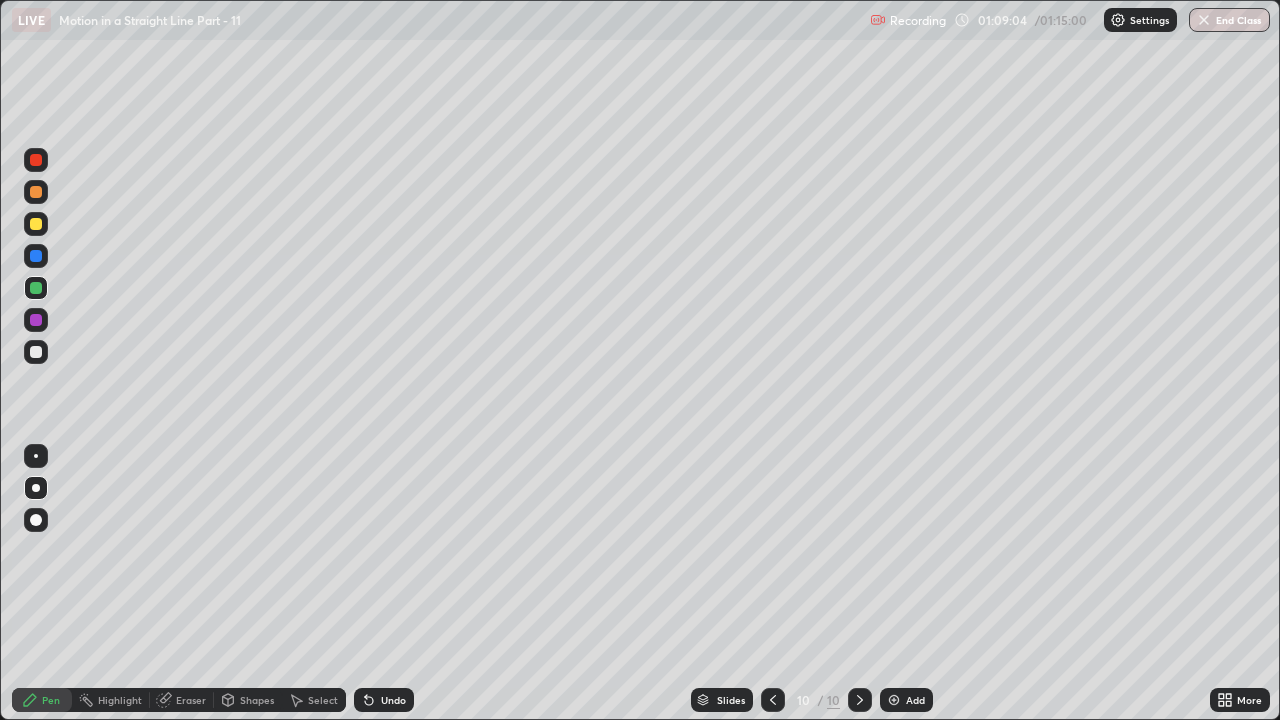 click on "Undo" at bounding box center [393, 700] 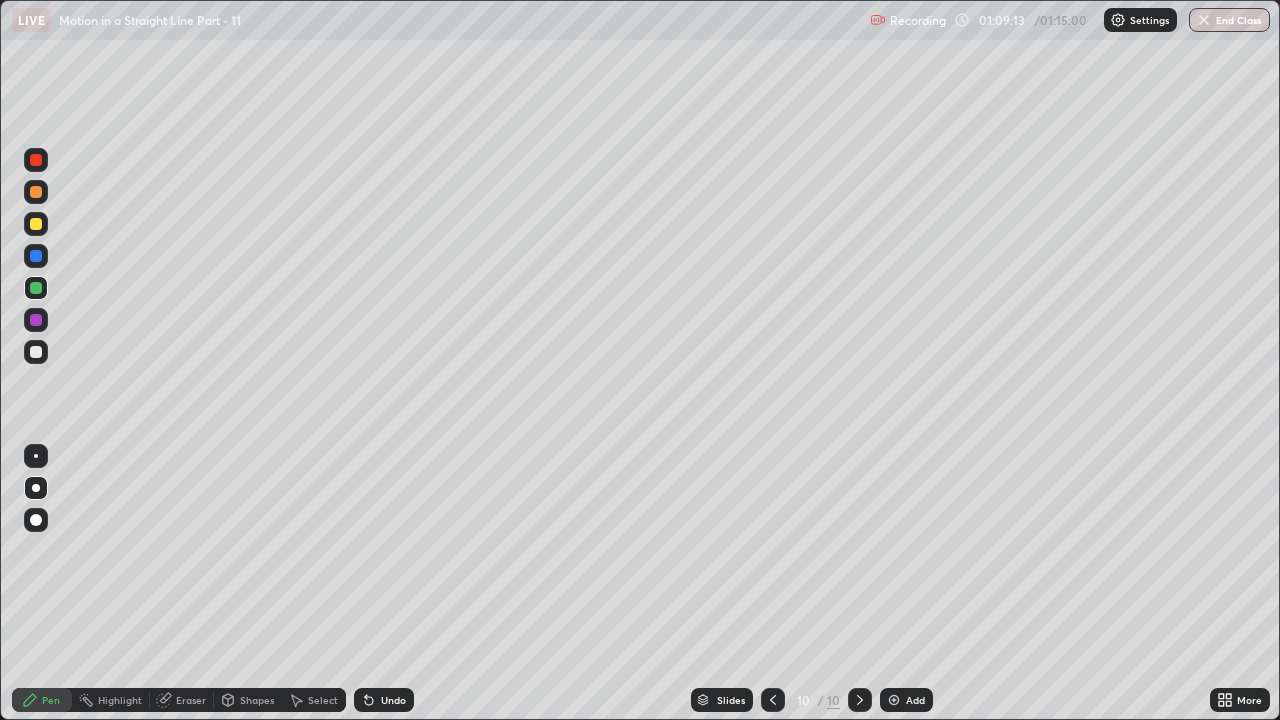 click at bounding box center (36, 224) 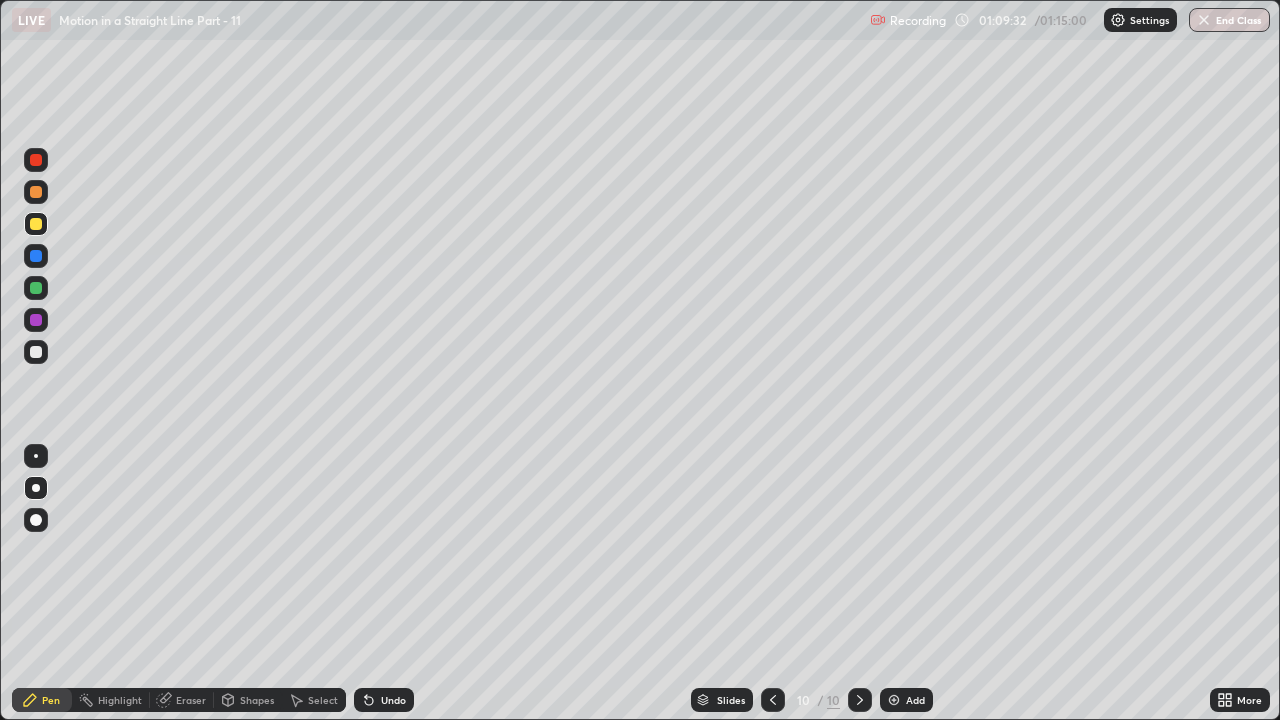 click at bounding box center [36, 352] 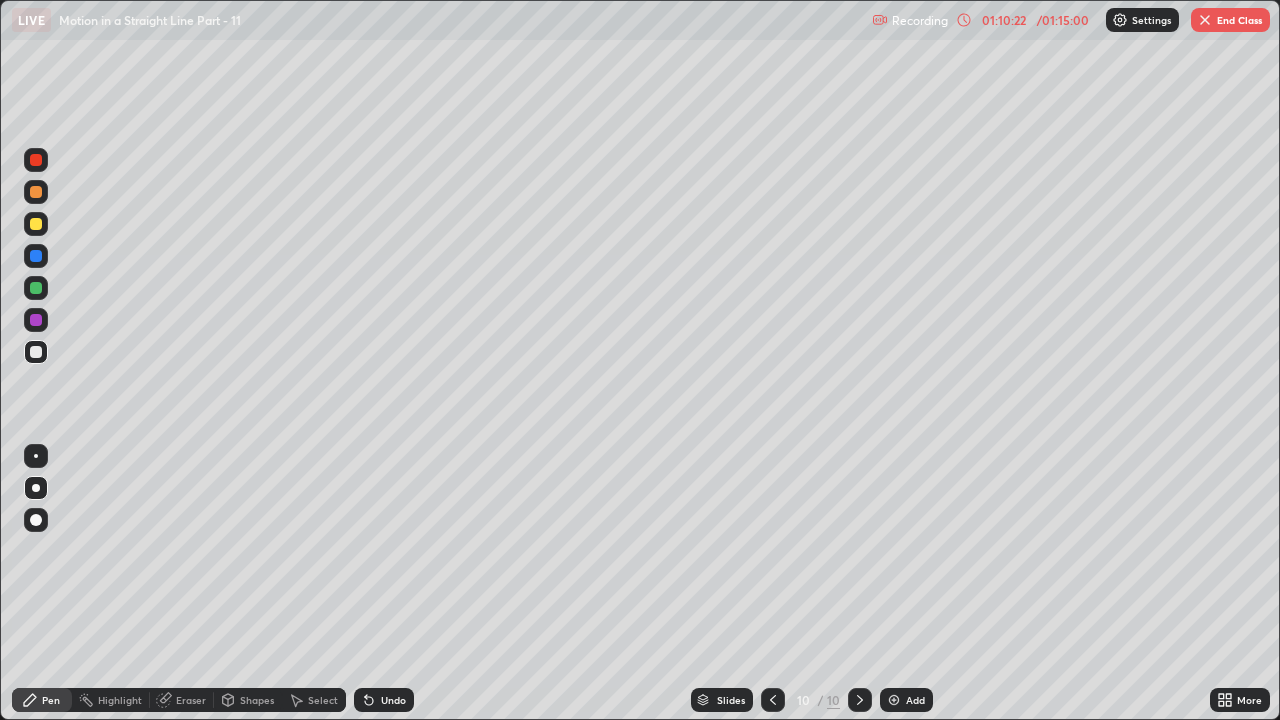 click at bounding box center (36, 320) 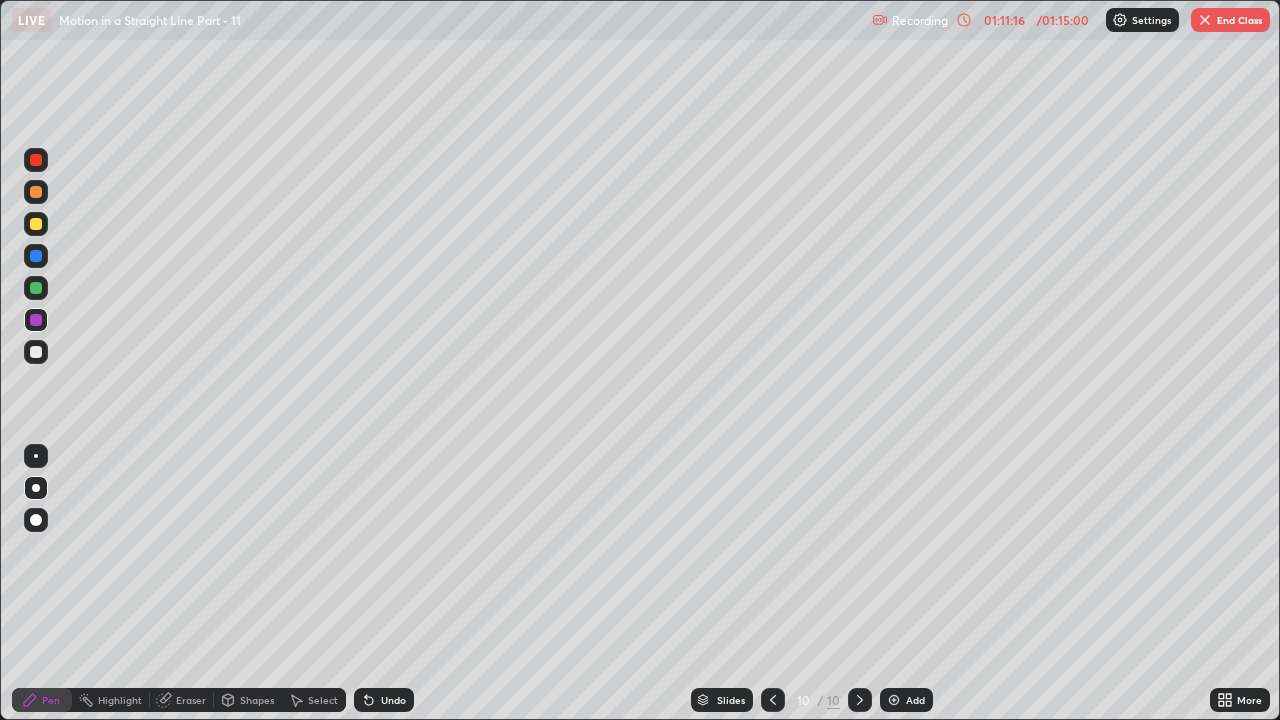 click at bounding box center (36, 288) 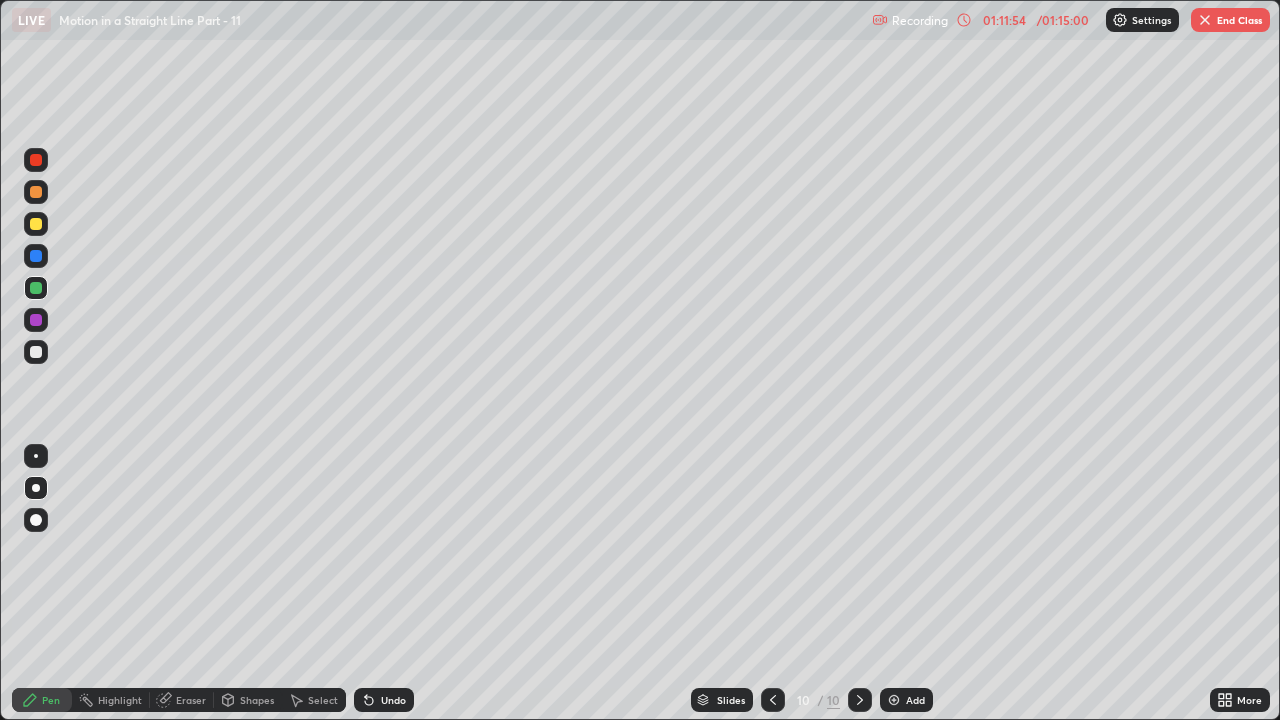 click on "Undo" at bounding box center (384, 700) 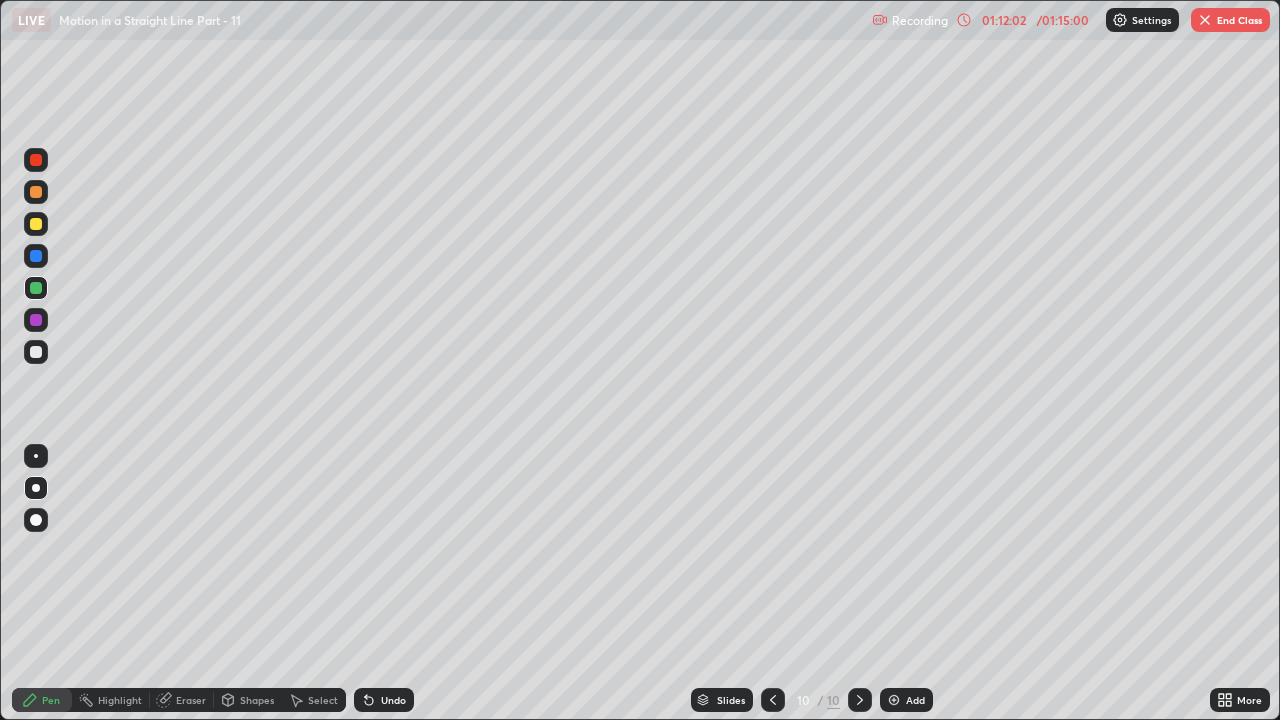 click on "Undo" at bounding box center (393, 700) 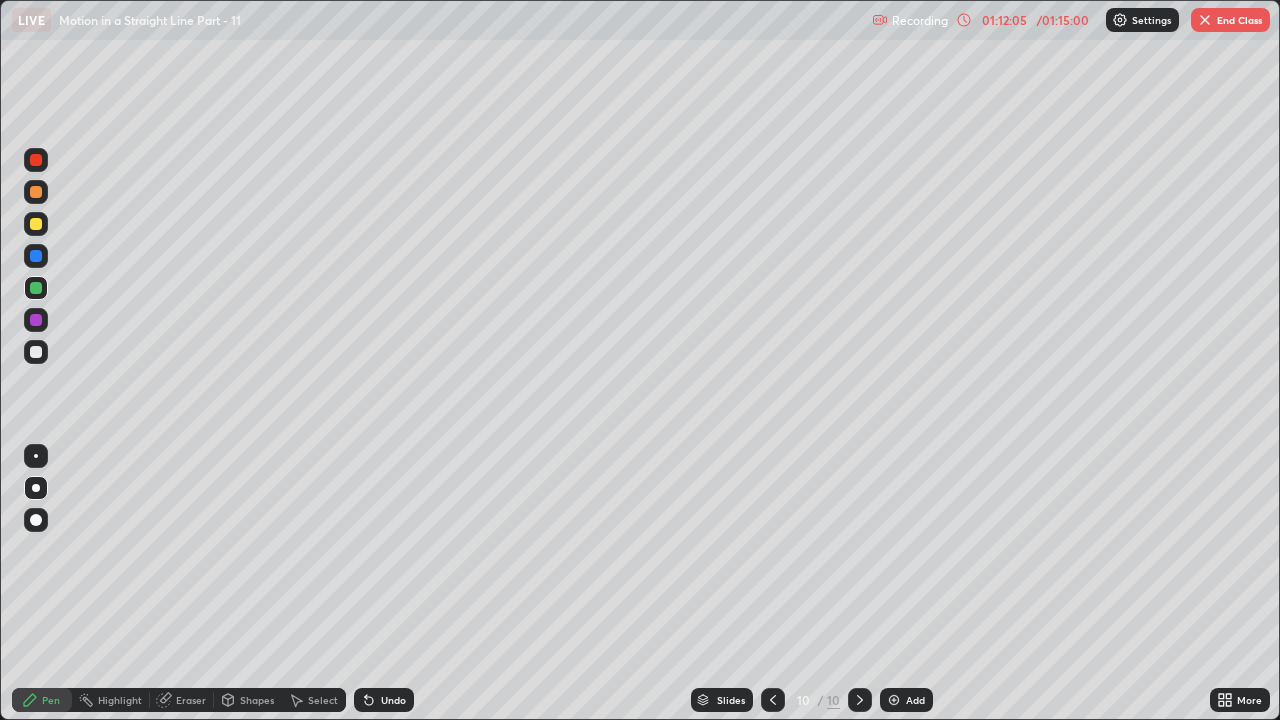 click on "Undo" at bounding box center (384, 700) 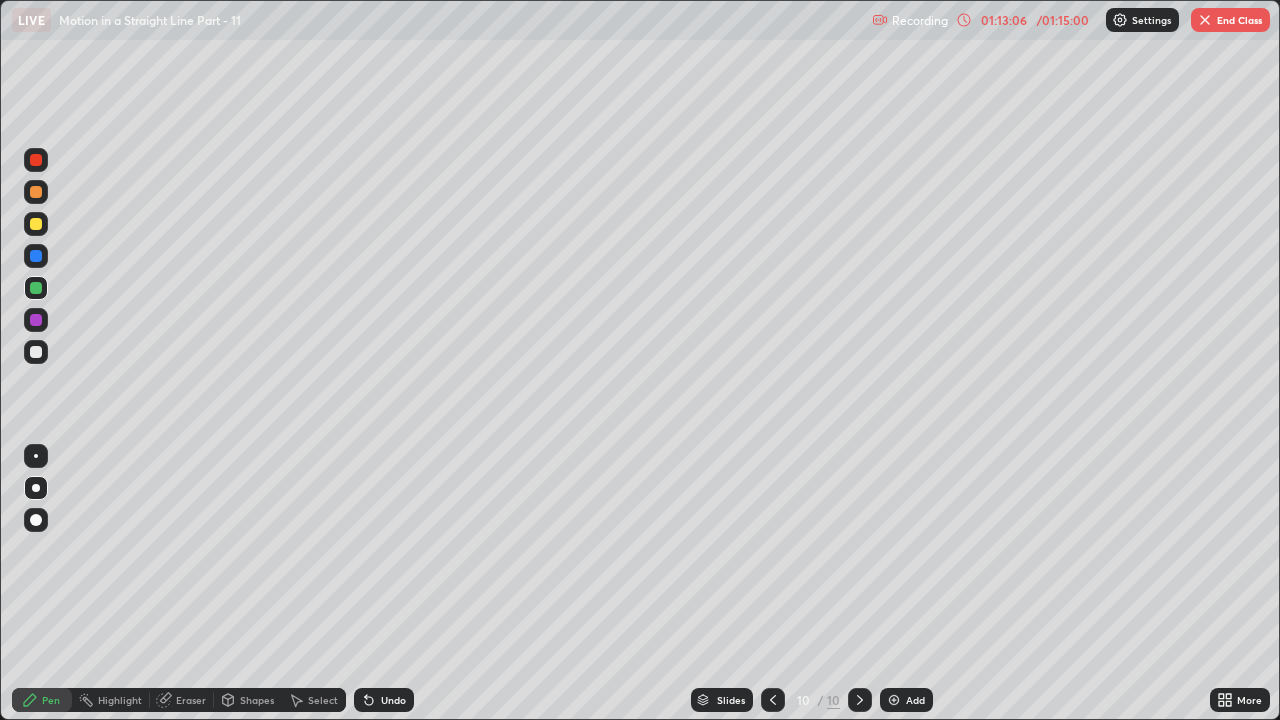 click on "Eraser" at bounding box center [182, 700] 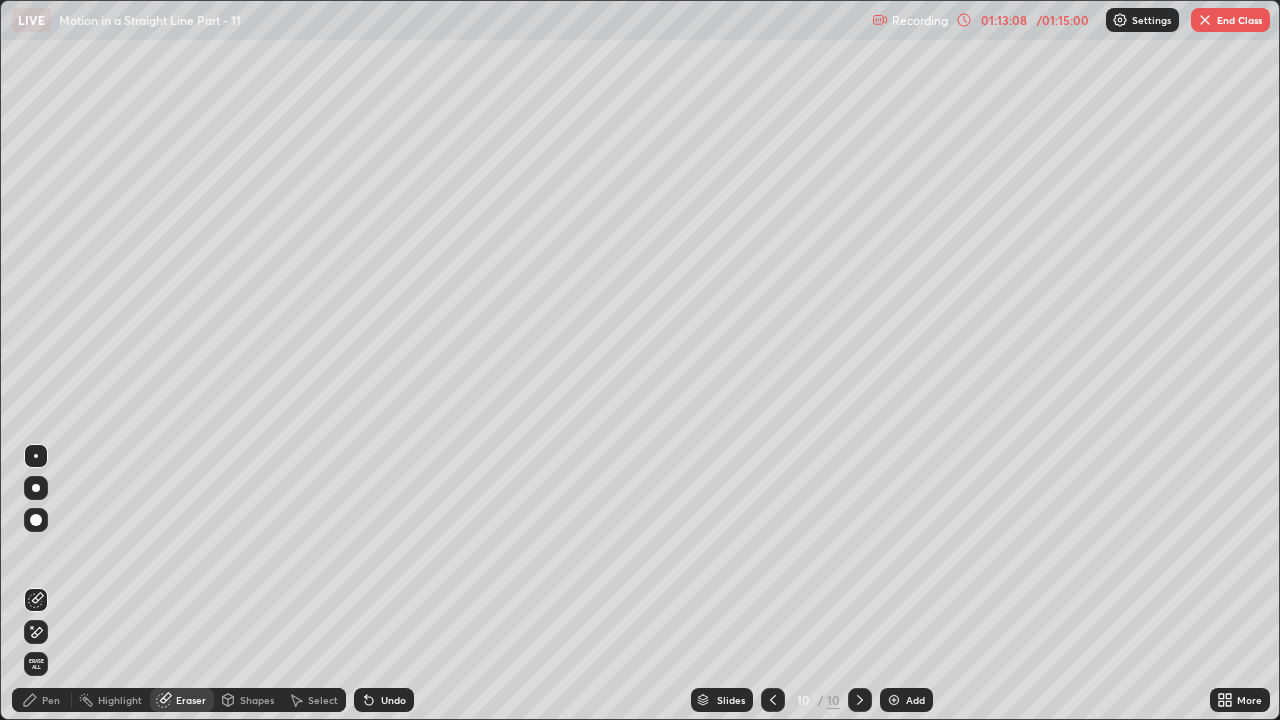 click on "Pen" at bounding box center (42, 700) 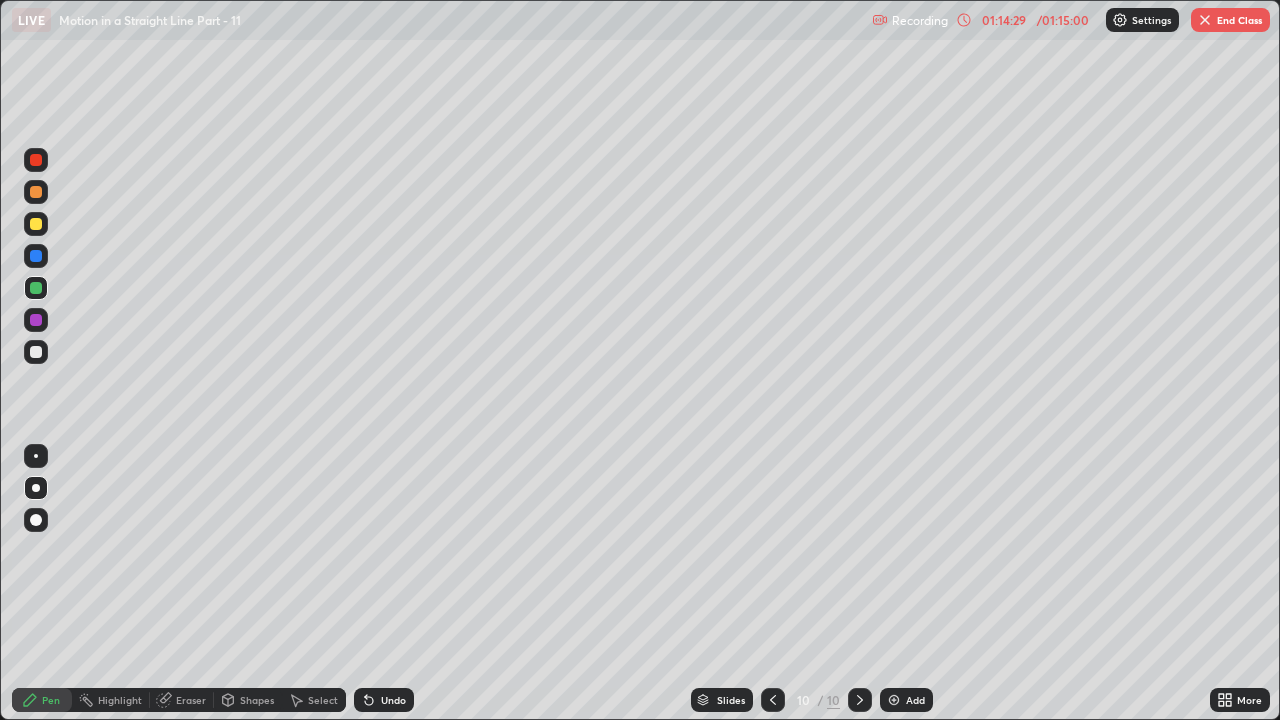 click at bounding box center [36, 256] 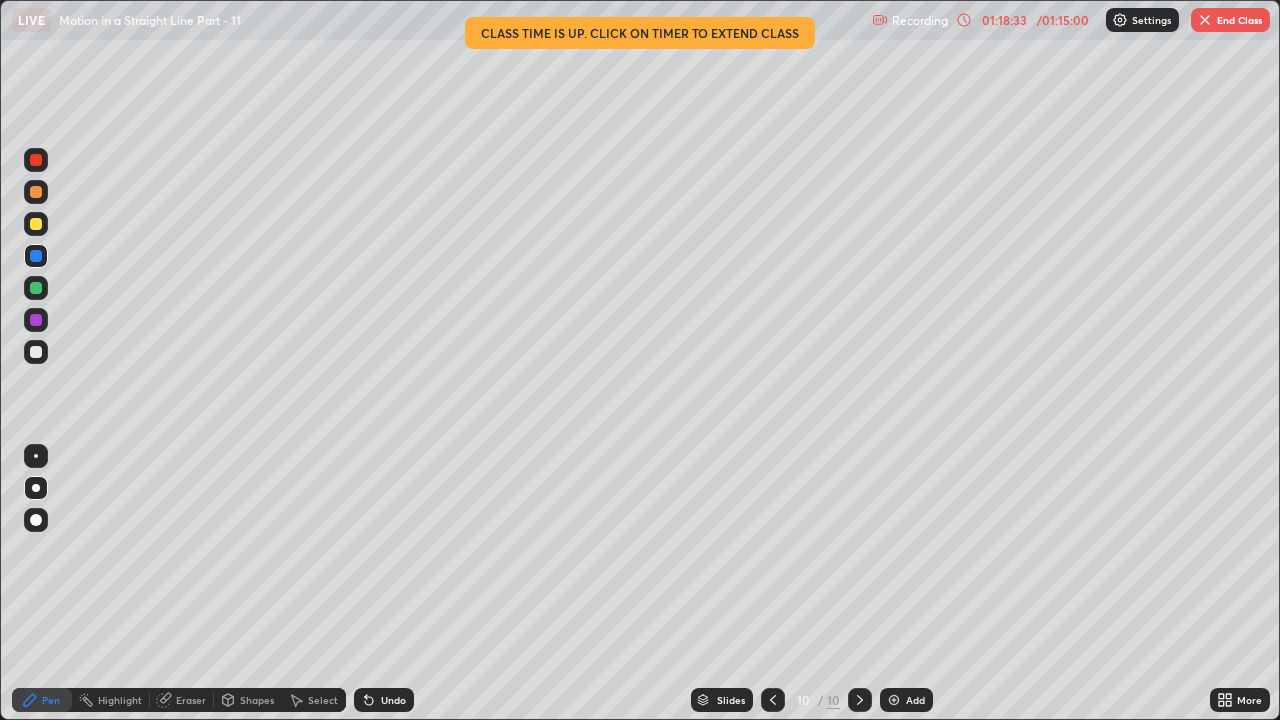click on "End Class" at bounding box center (1230, 20) 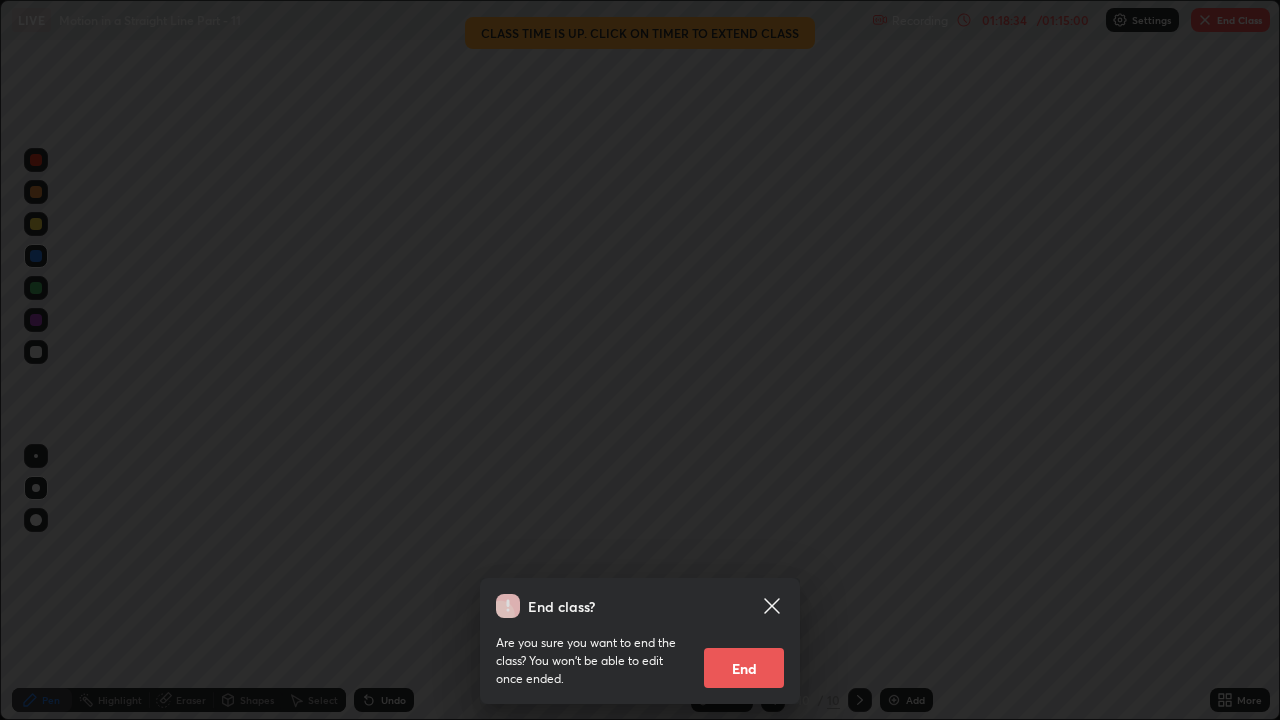click on "End" at bounding box center (744, 668) 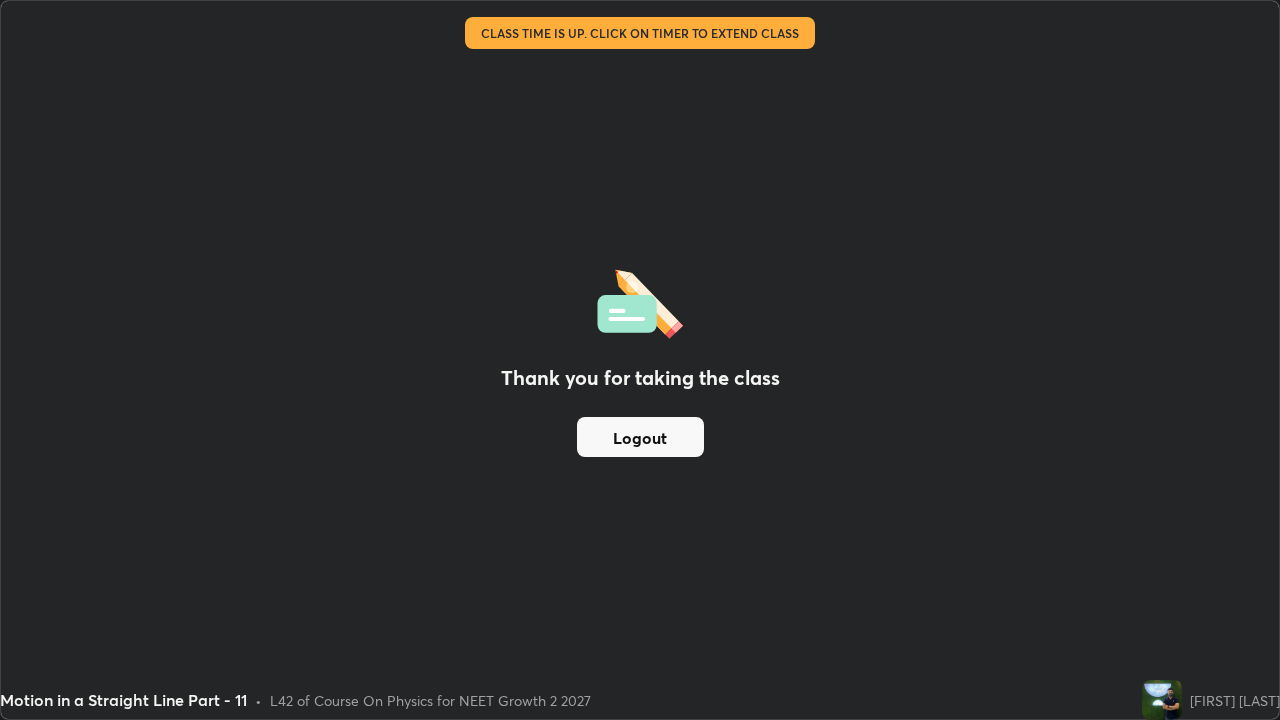 click on "Logout" at bounding box center (640, 437) 